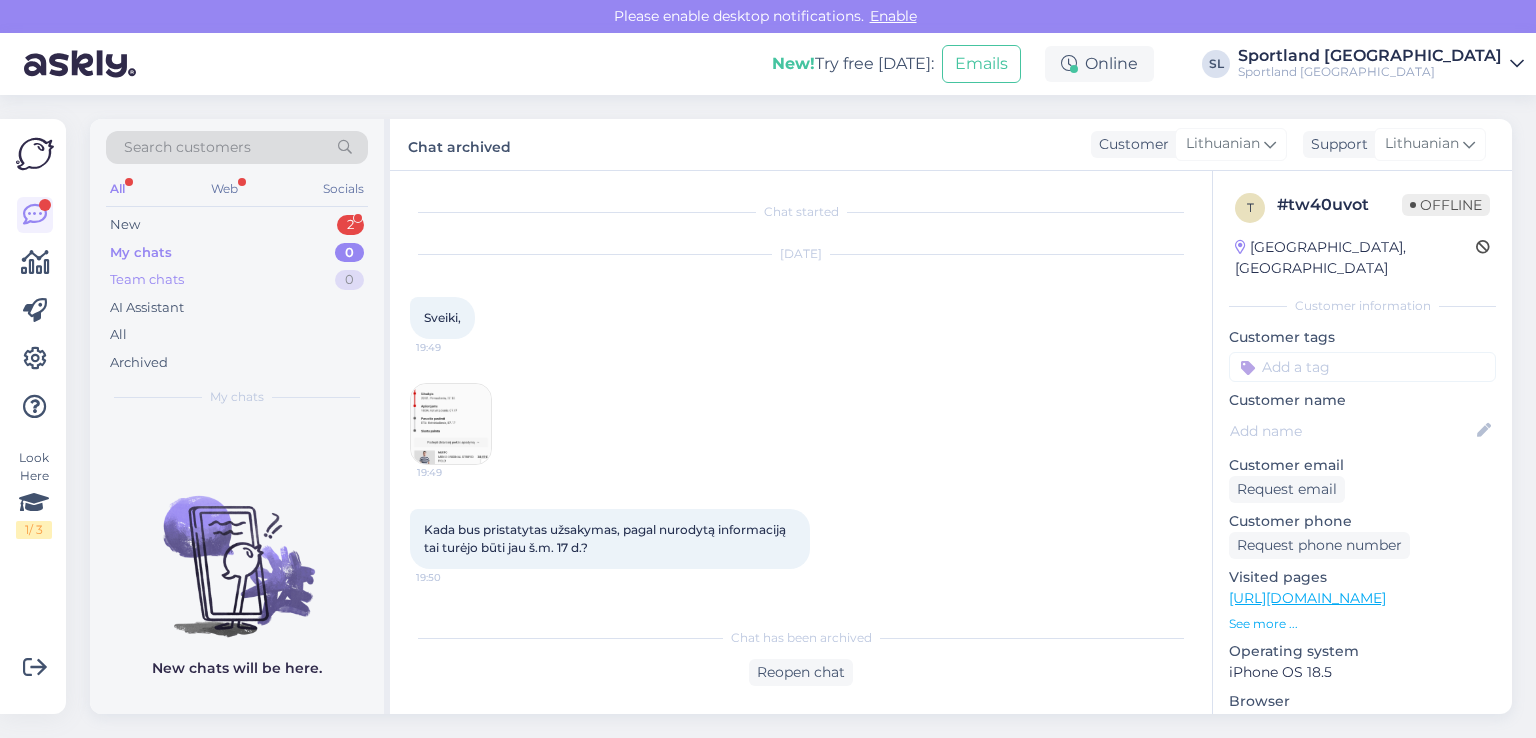 scroll, scrollTop: 0, scrollLeft: 0, axis: both 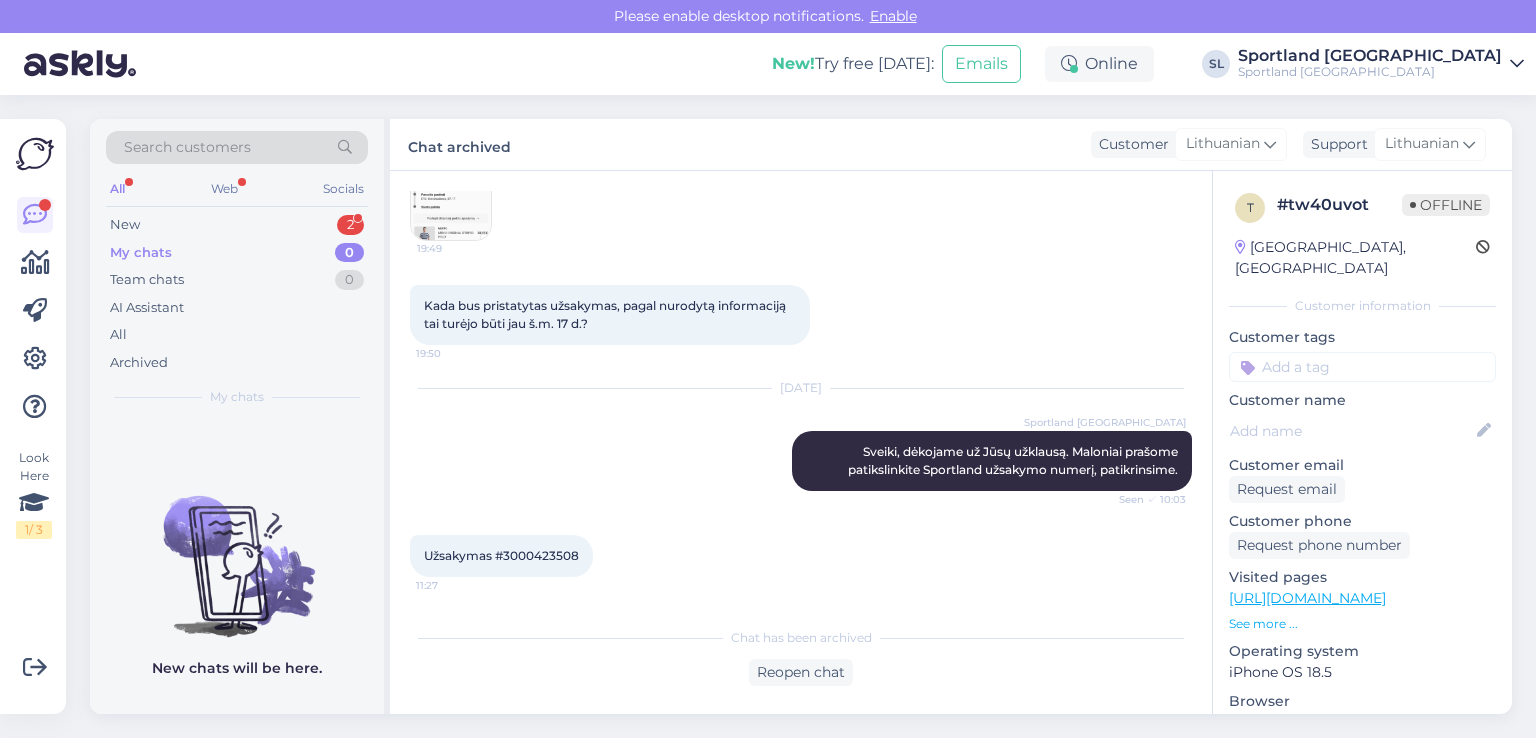 click on "Užsakymas #3000423508 11:27" at bounding box center [501, 556] 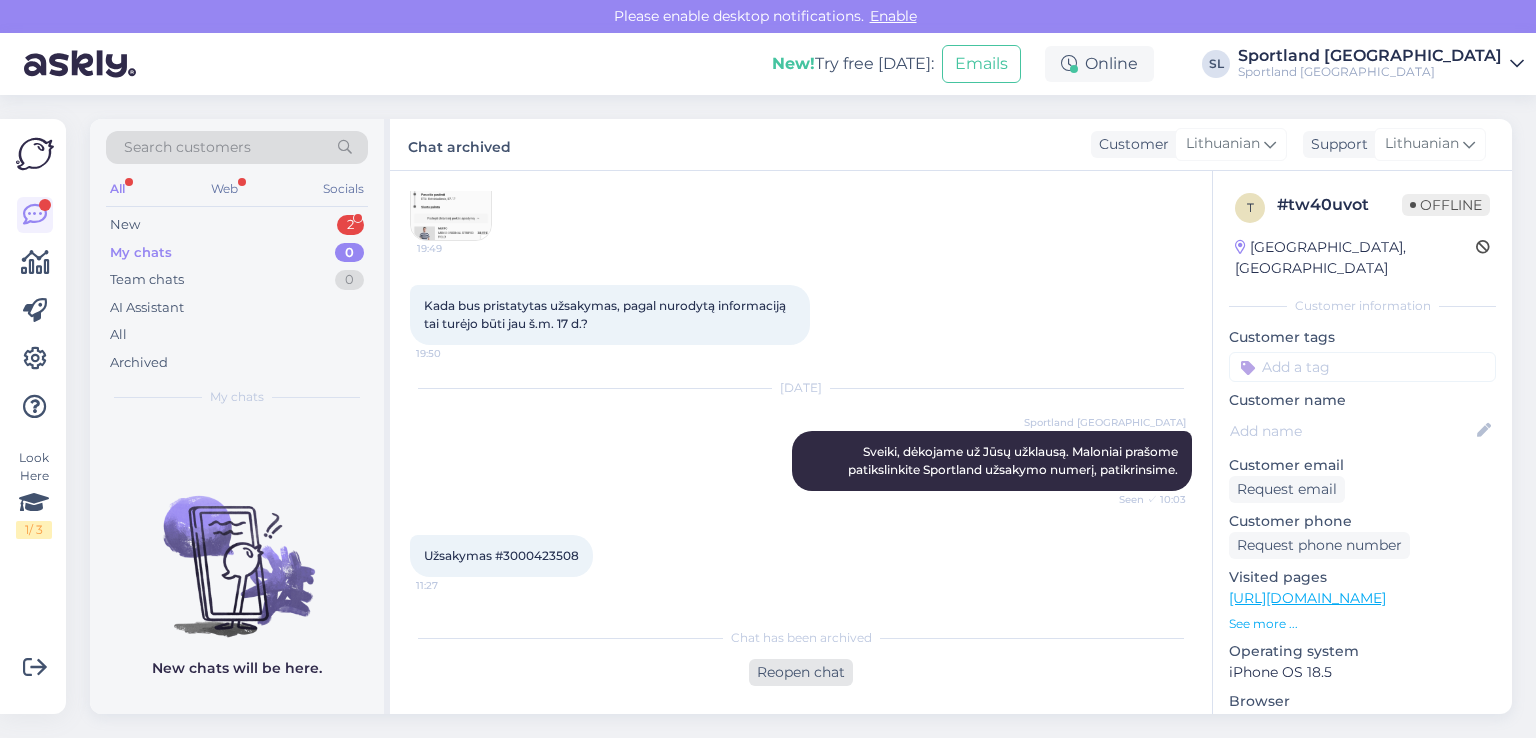 click on "Reopen chat" at bounding box center [801, 672] 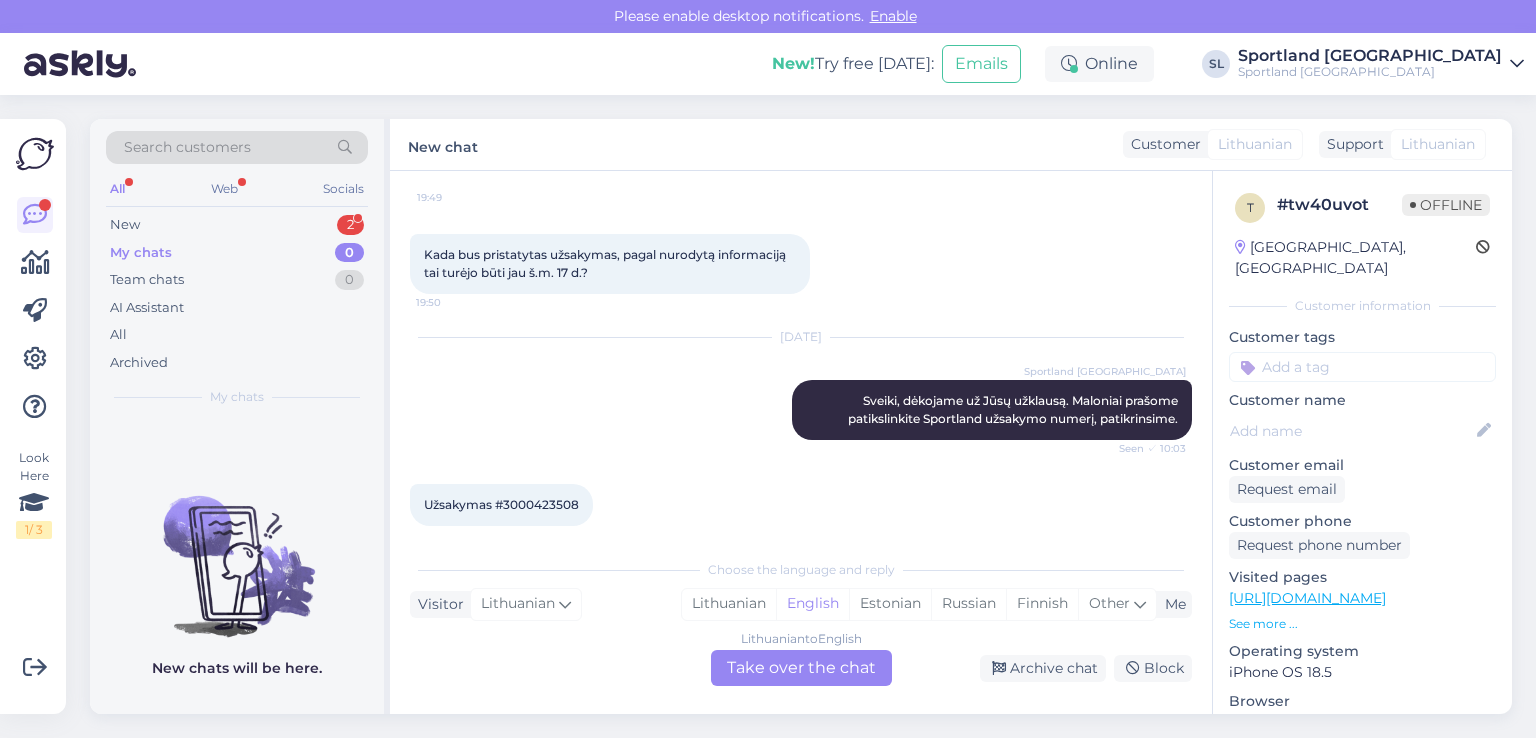 scroll, scrollTop: 292, scrollLeft: 0, axis: vertical 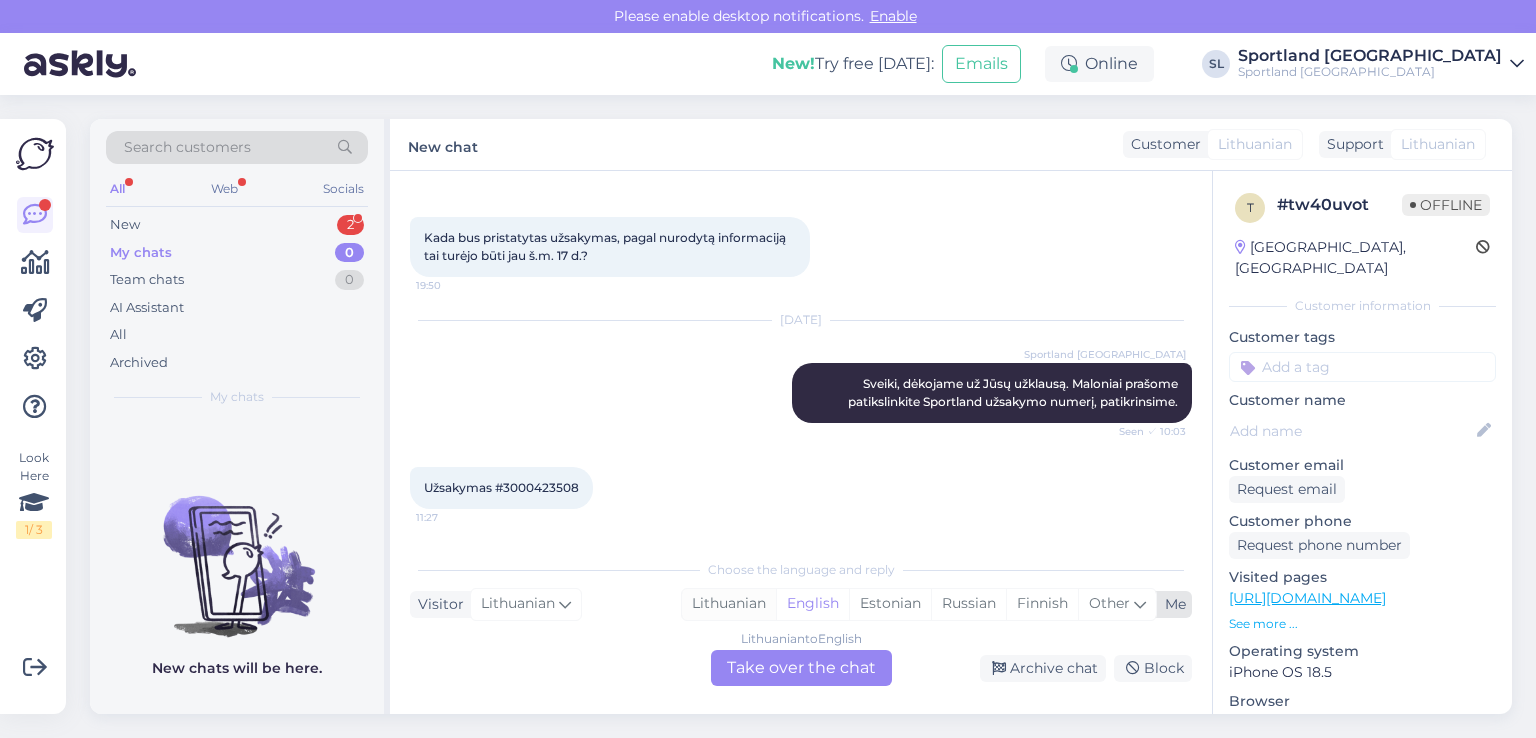 click on "Lithuanian" at bounding box center (729, 604) 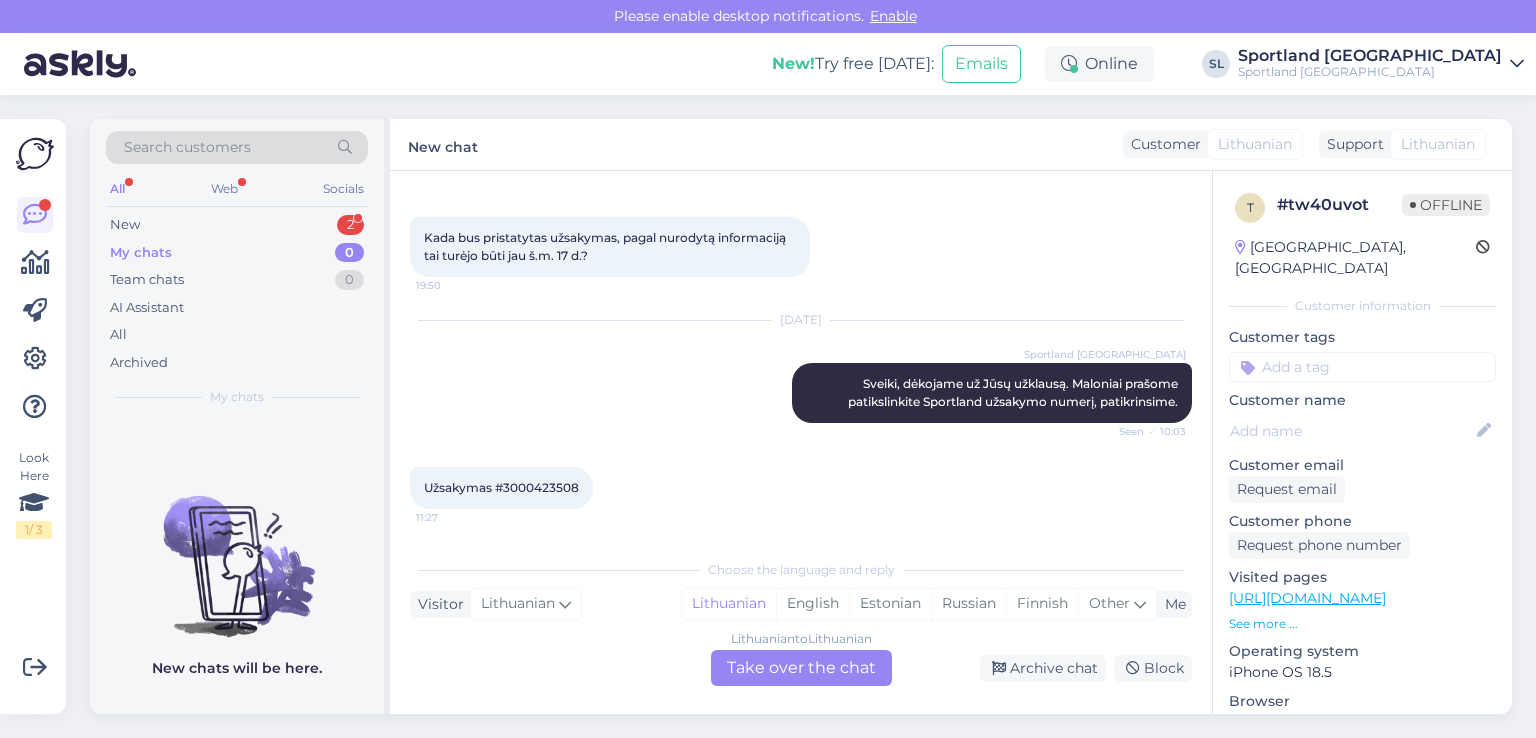 click on "Lithuanian  to  Lithuanian Take over the chat" at bounding box center (801, 668) 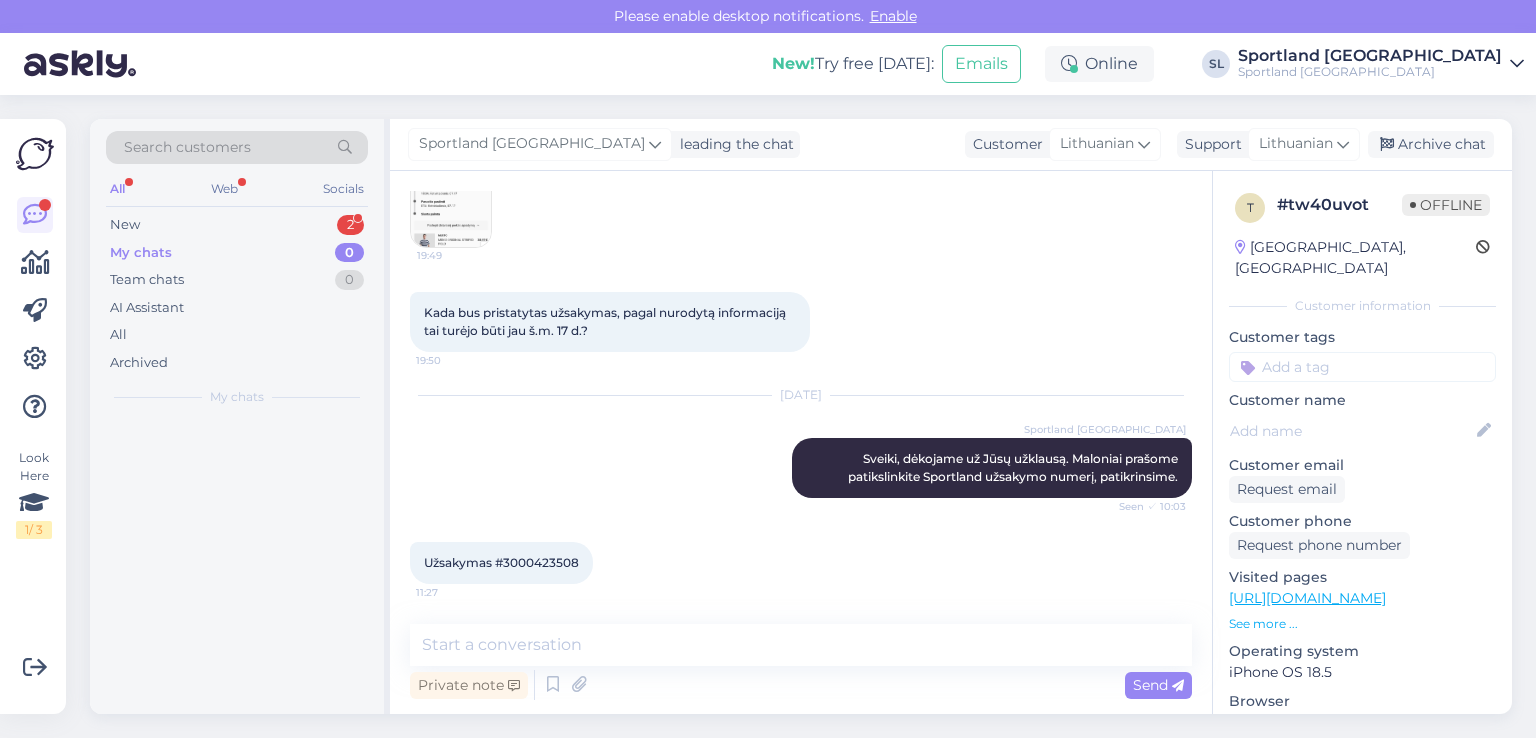 scroll, scrollTop: 217, scrollLeft: 0, axis: vertical 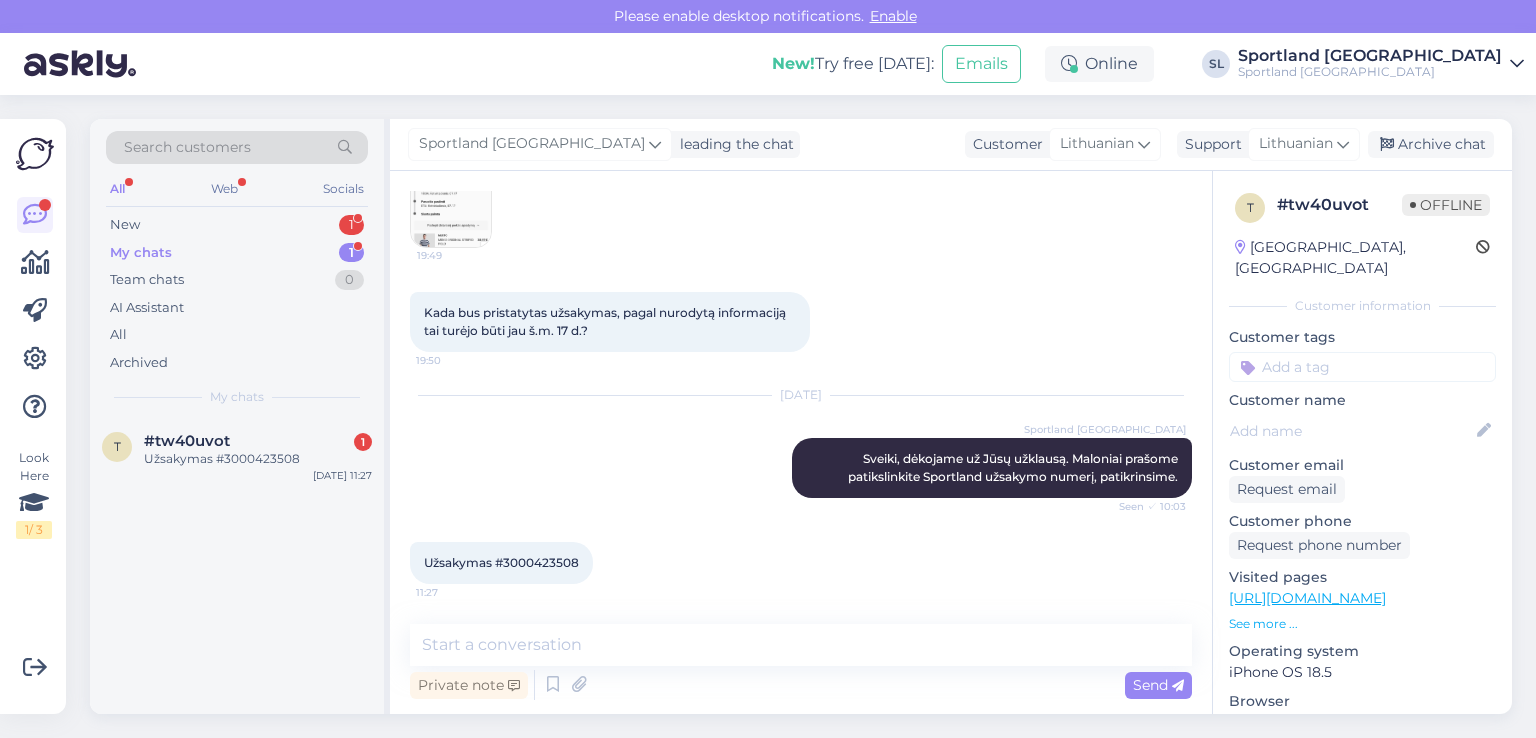 click on "Užsakymas #3000423508" at bounding box center (501, 562) 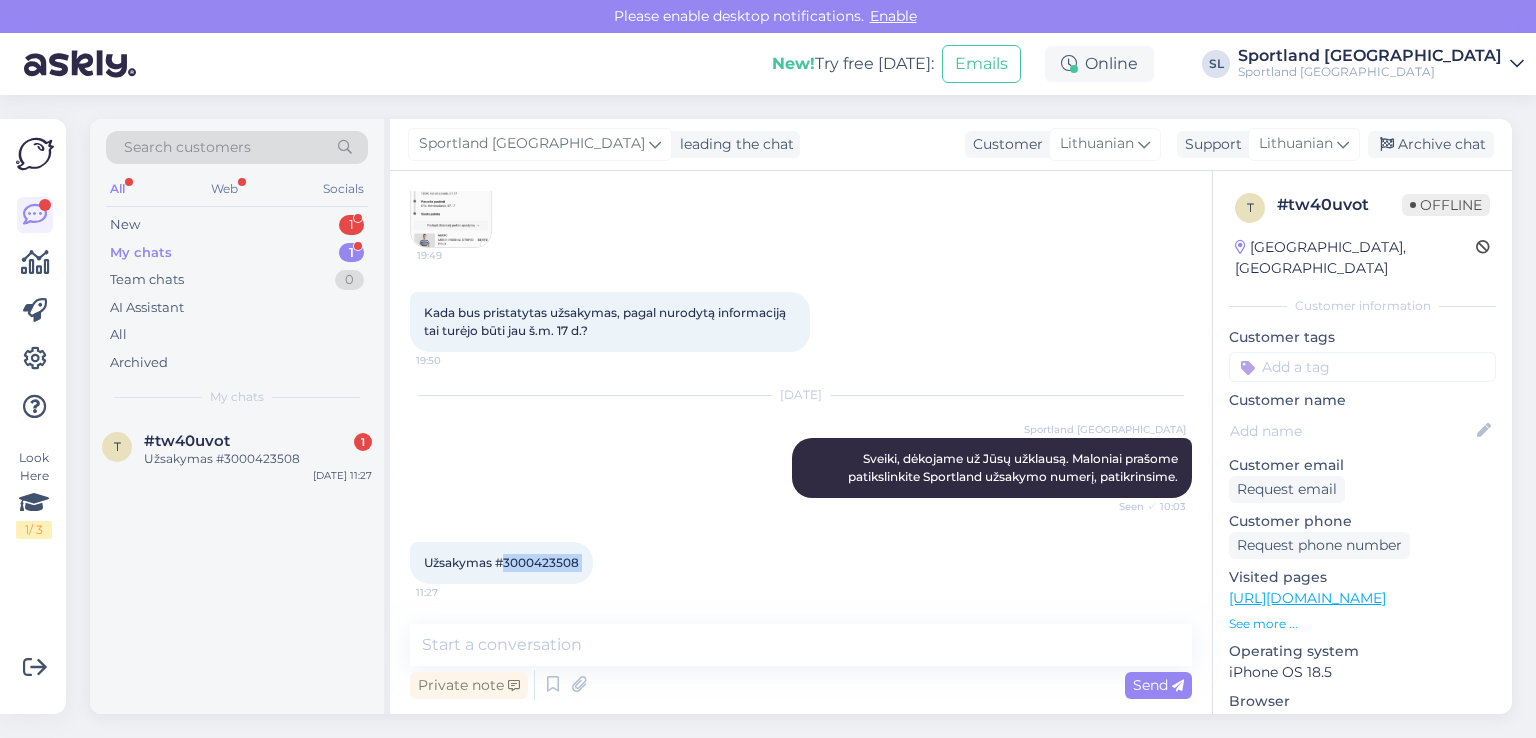 copy on "3000423508 11:27" 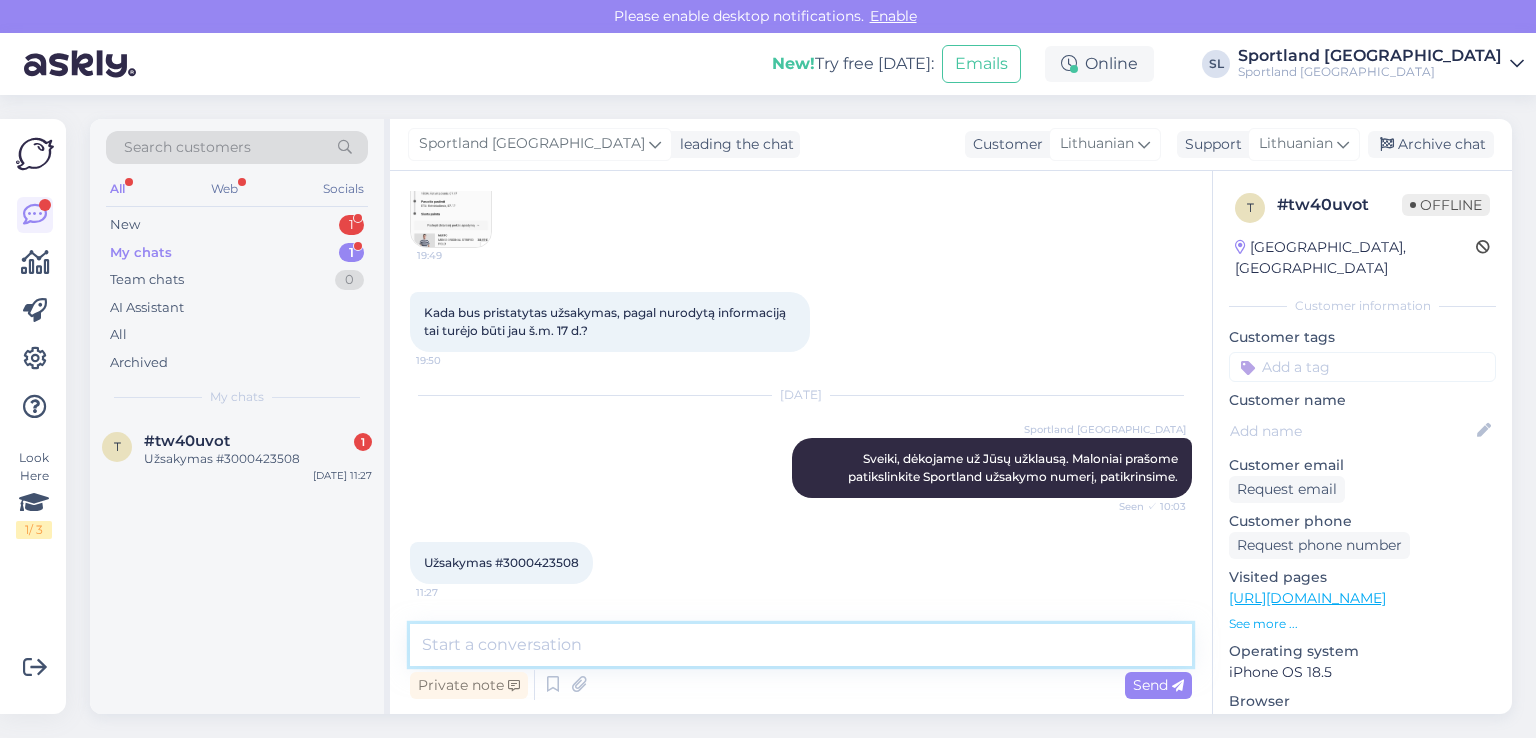 click at bounding box center [801, 645] 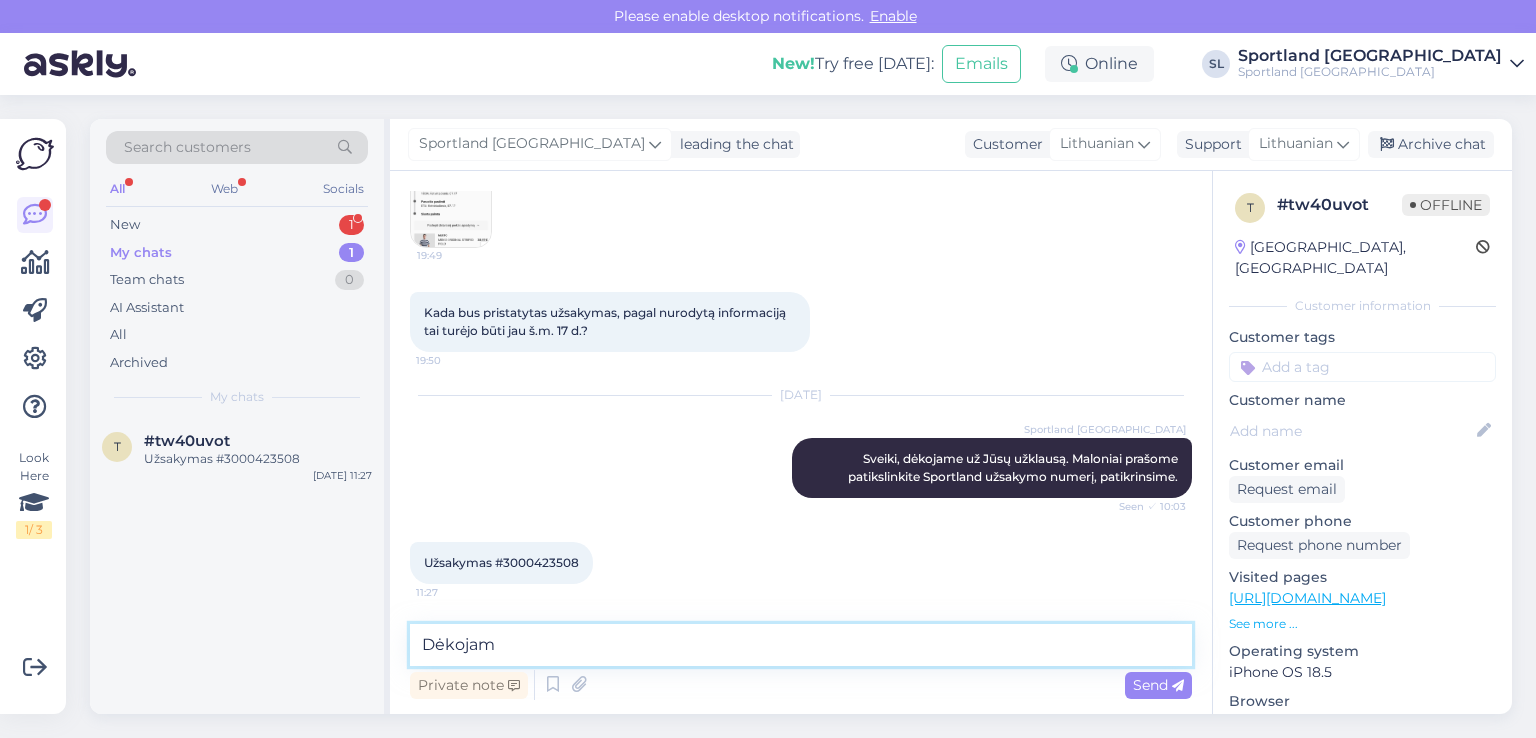 type on "Dėkojame" 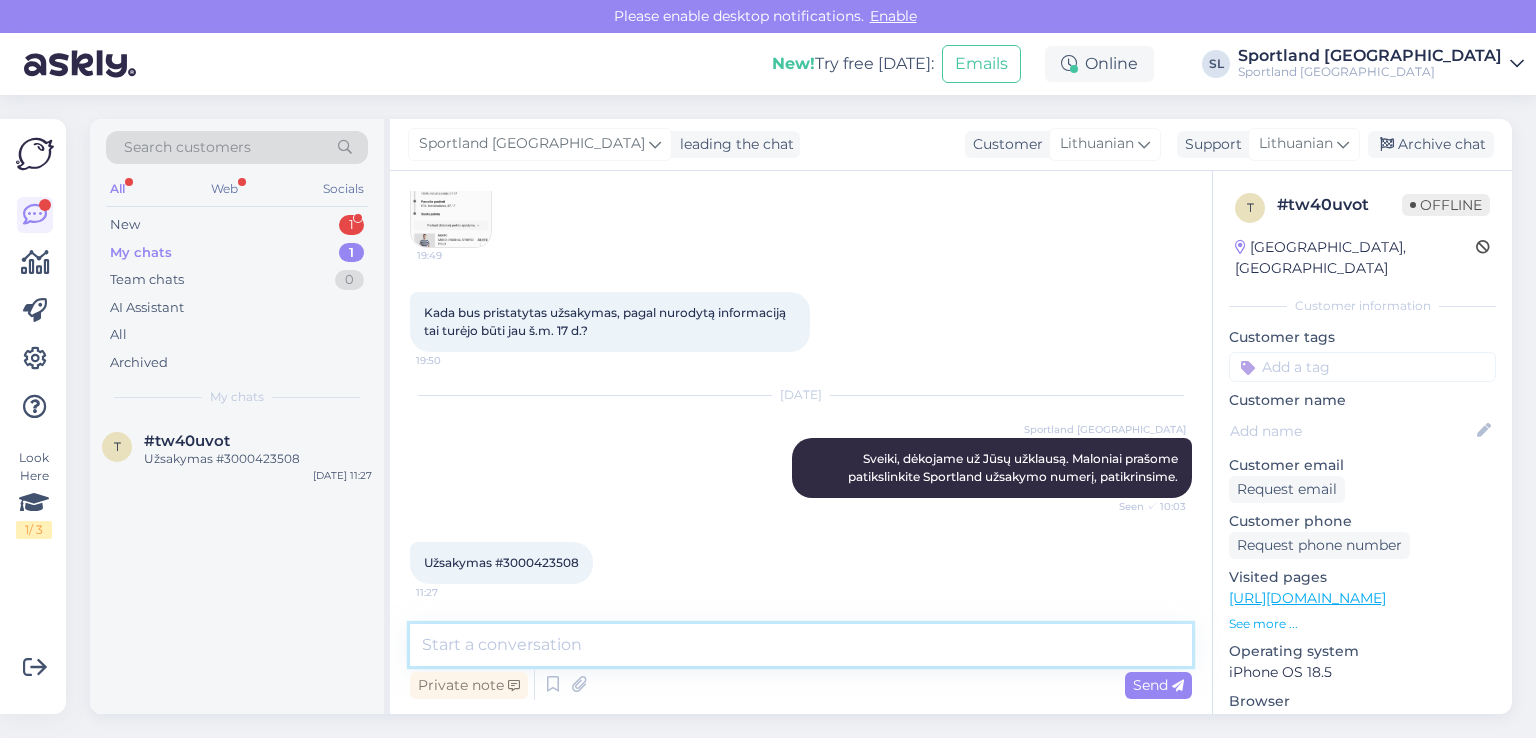 scroll, scrollTop: 303, scrollLeft: 0, axis: vertical 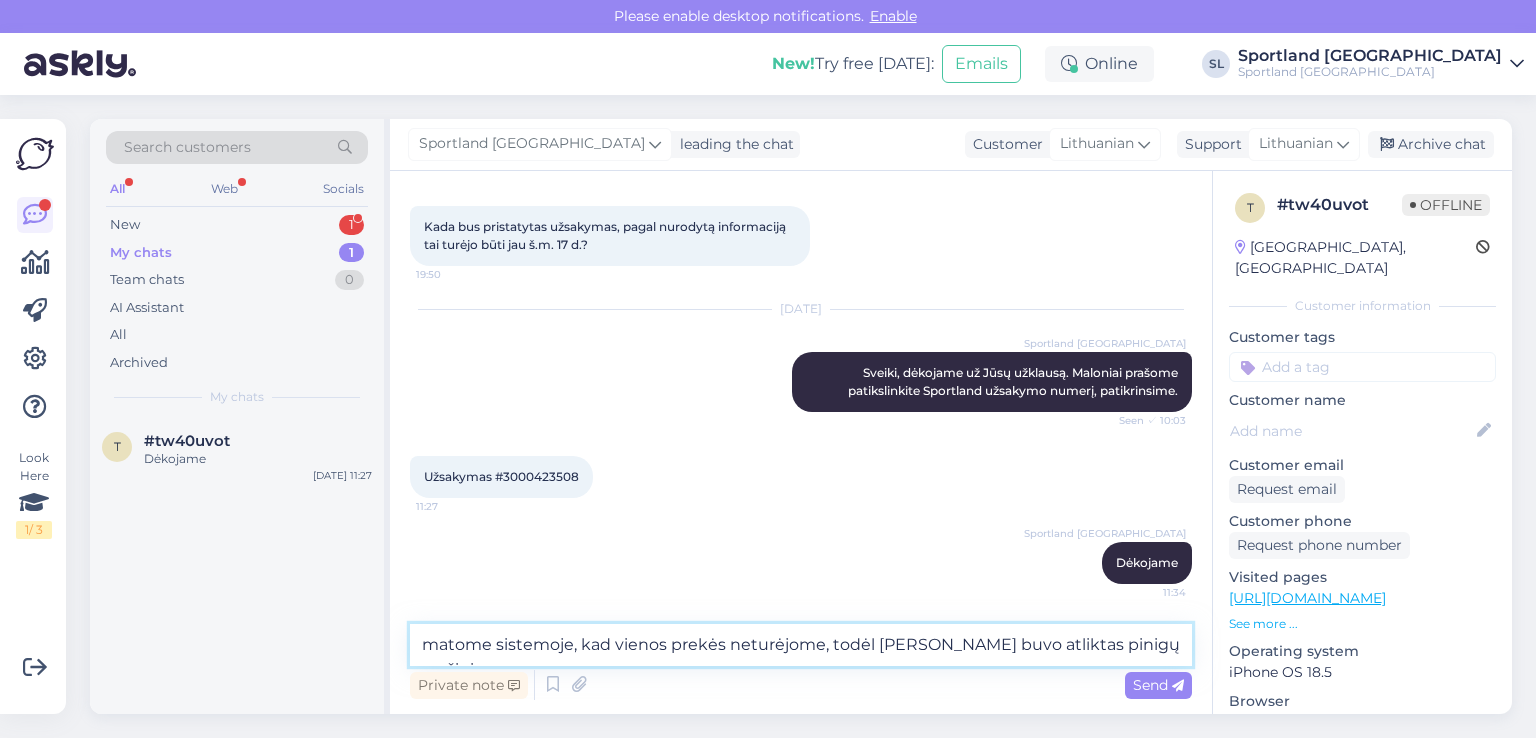 type on "matome sistemoje, kad vienos prekės neturėjome, todėl [PERSON_NAME] buvo atliktas pinigų grąžinimas." 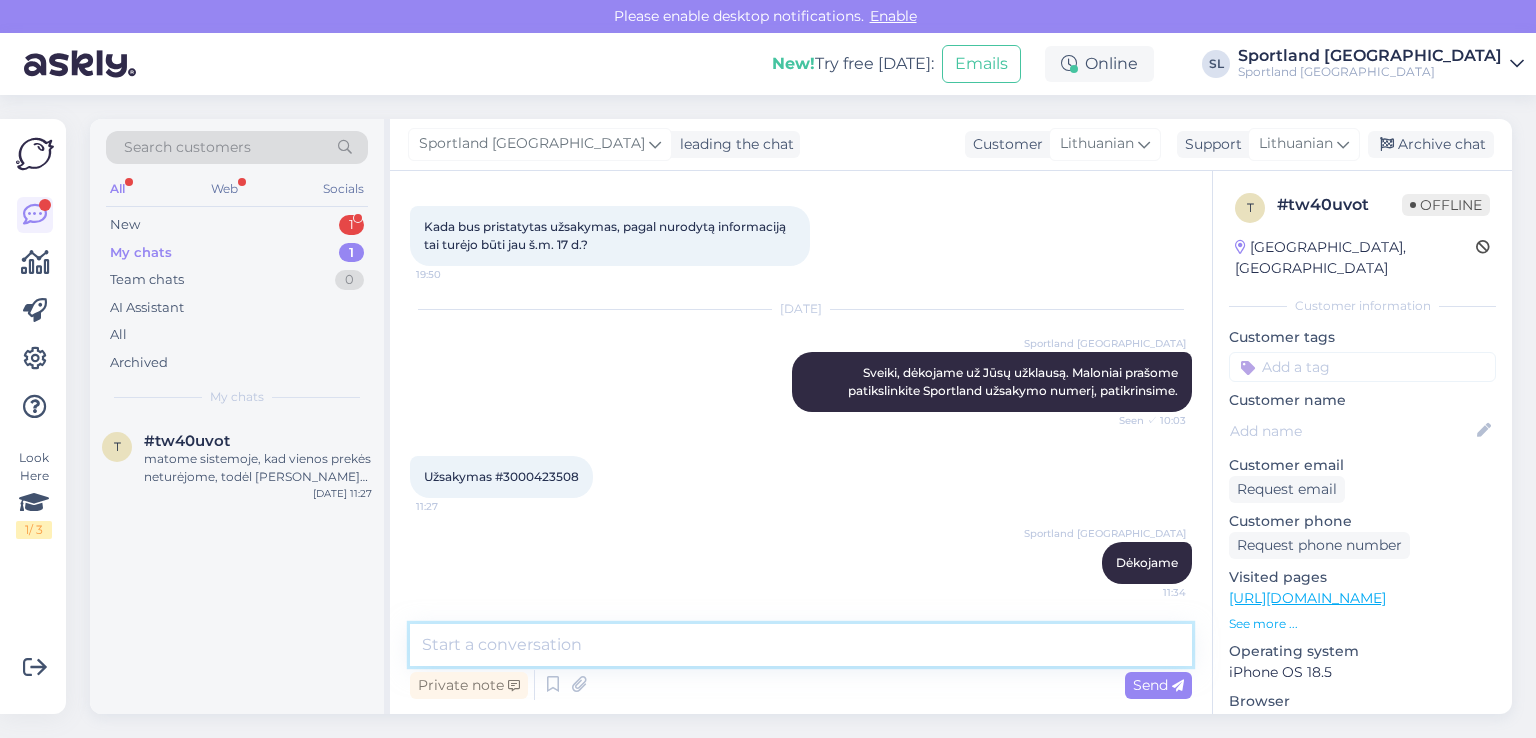 scroll, scrollTop: 407, scrollLeft: 0, axis: vertical 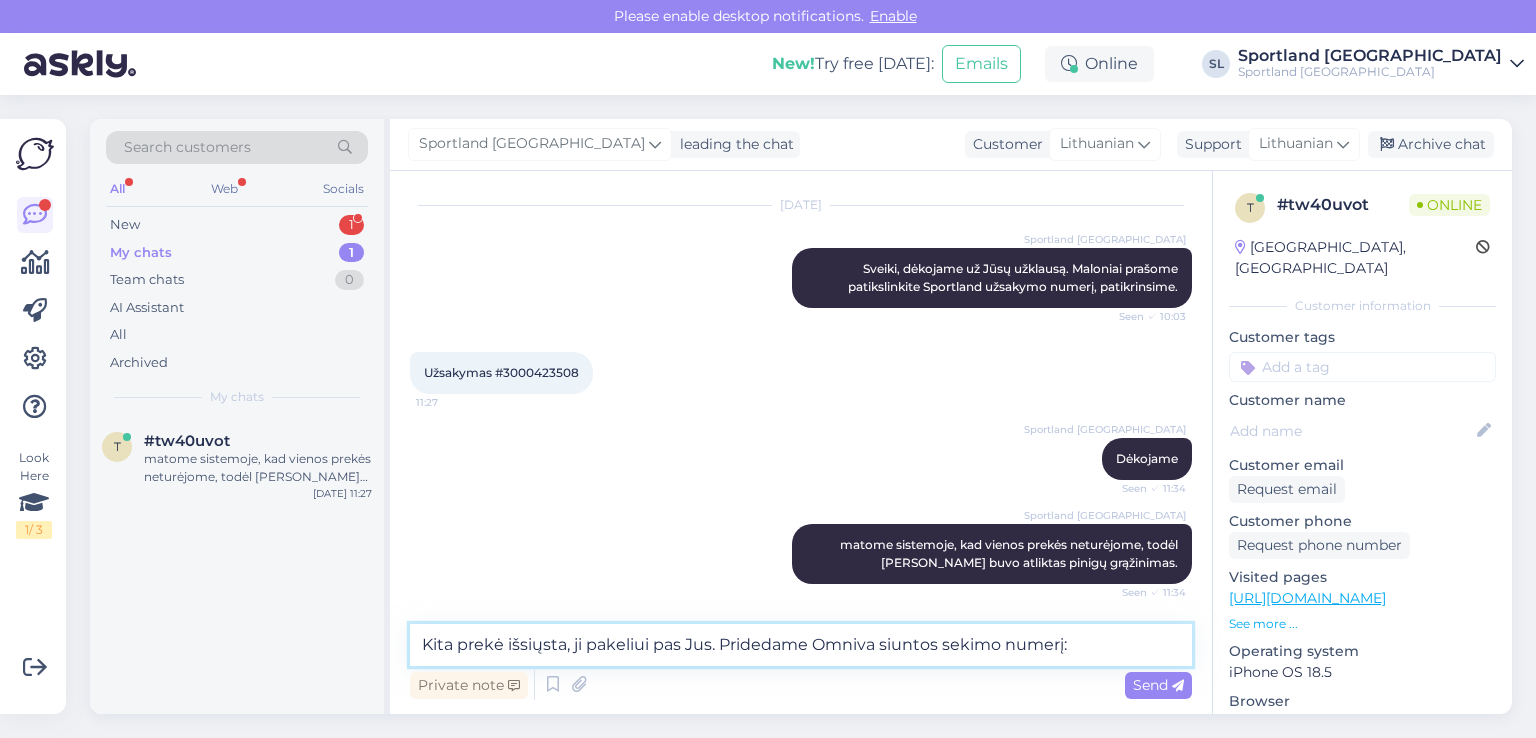 paste on "CC807536532EE" 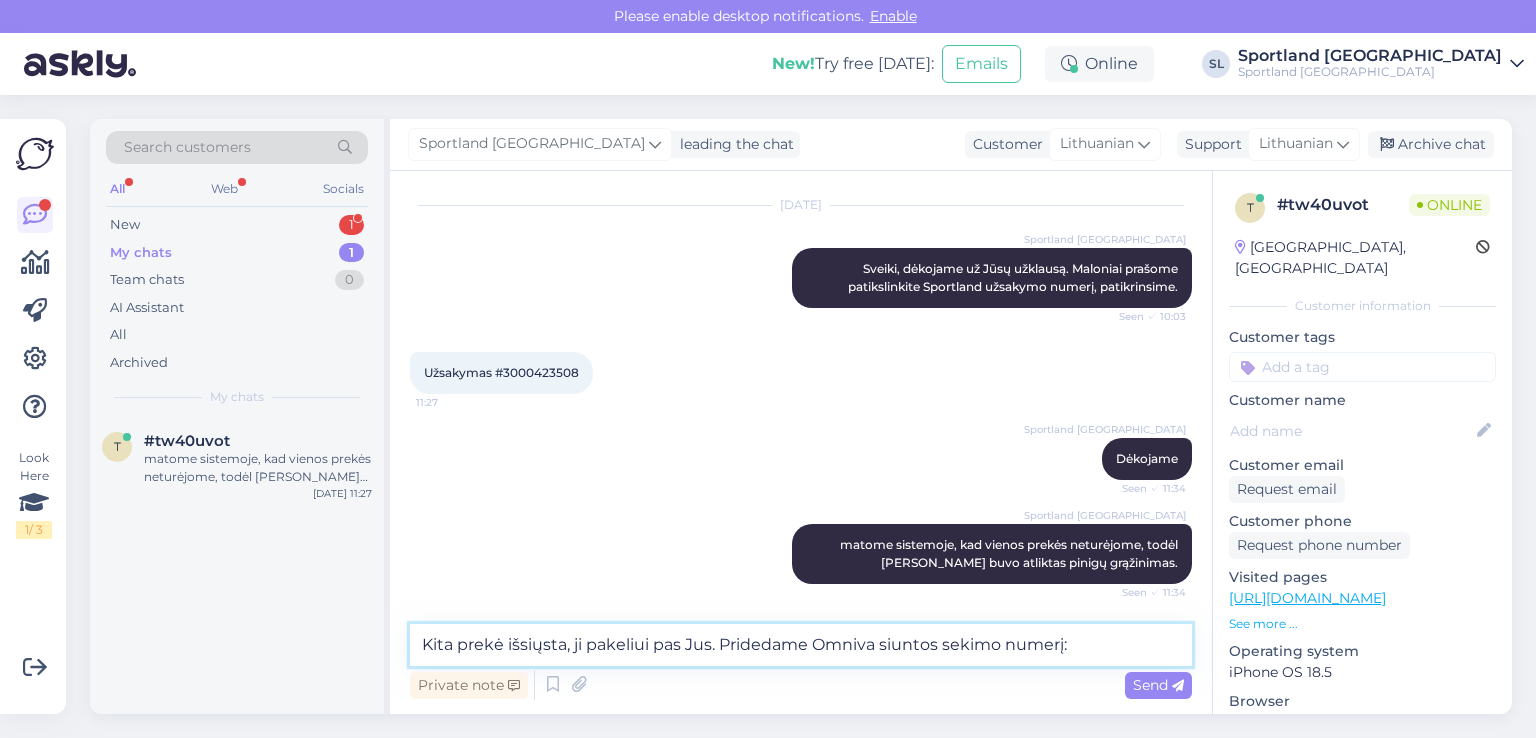 type on "Kita prekė išsiųsta, ji pakeliui pas Jus. Pridedame Omniva siuntos sekimo numerį: 	CC807536532EE" 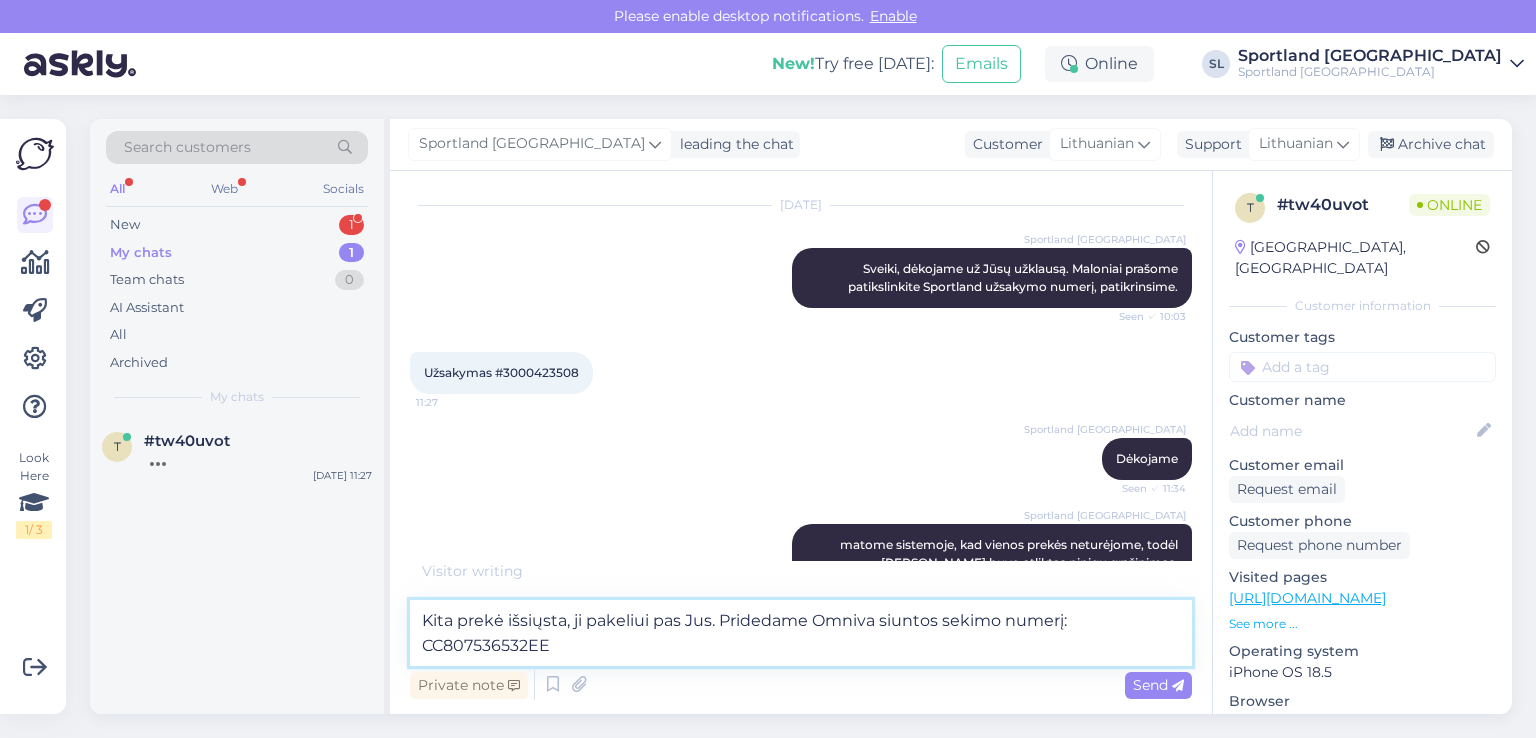 type 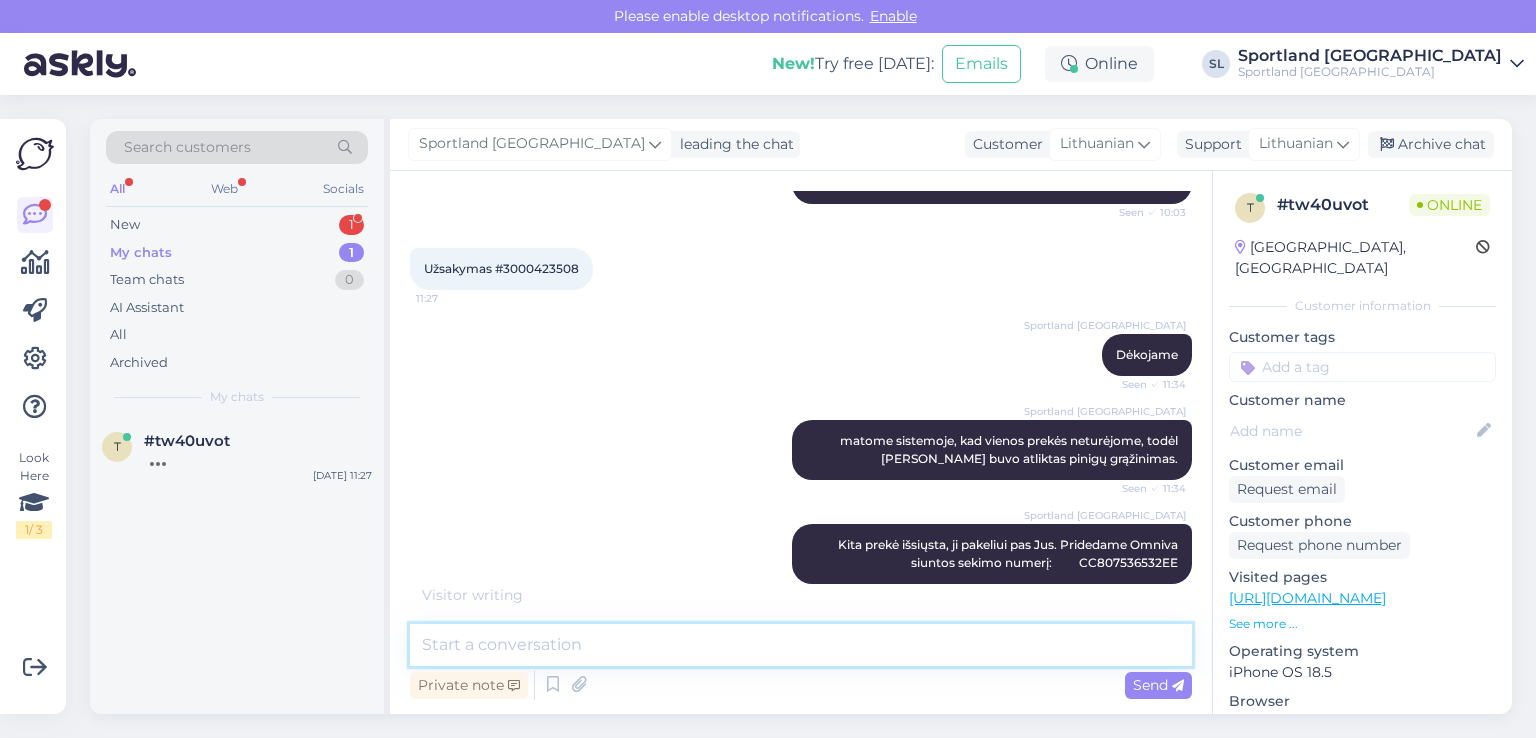 scroll, scrollTop: 532, scrollLeft: 0, axis: vertical 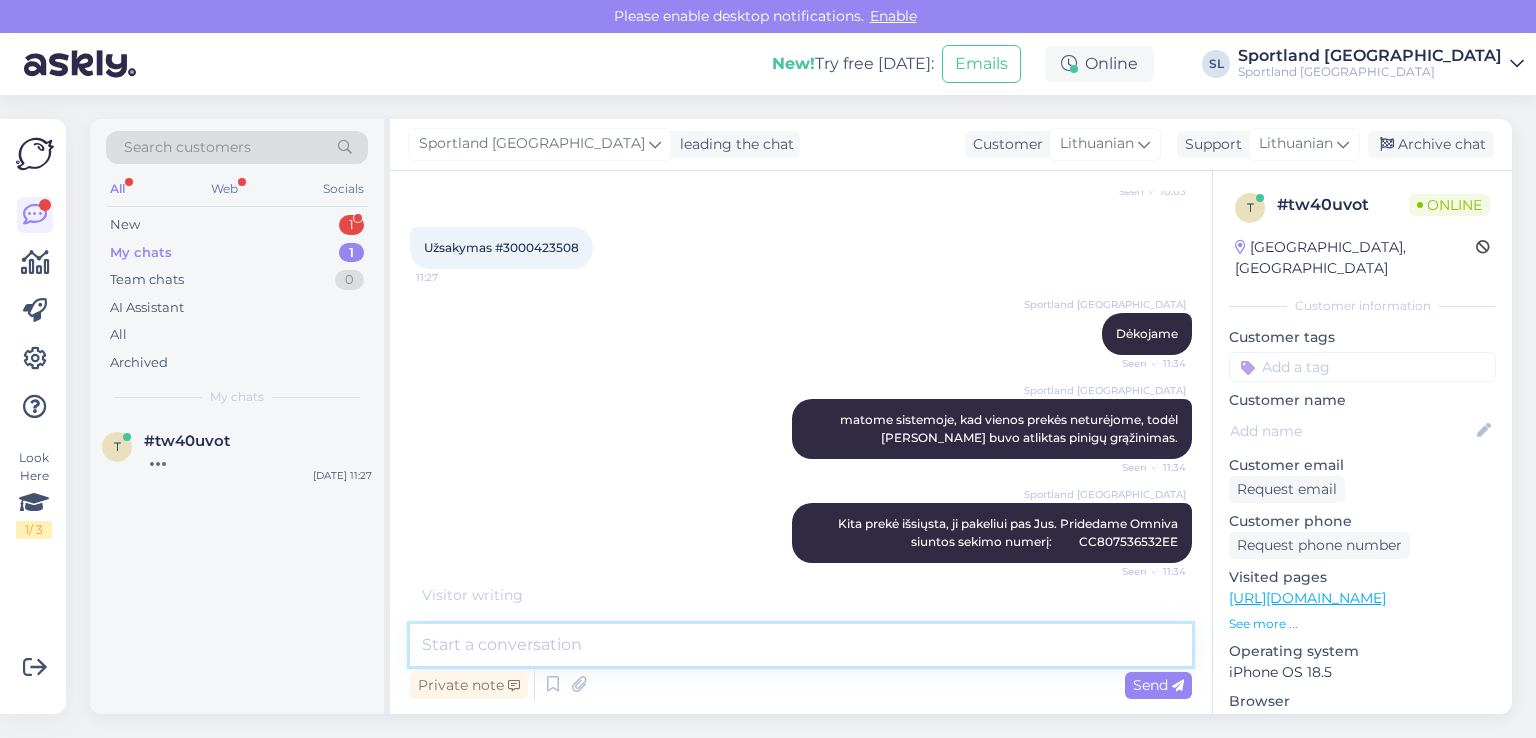 click at bounding box center (801, 645) 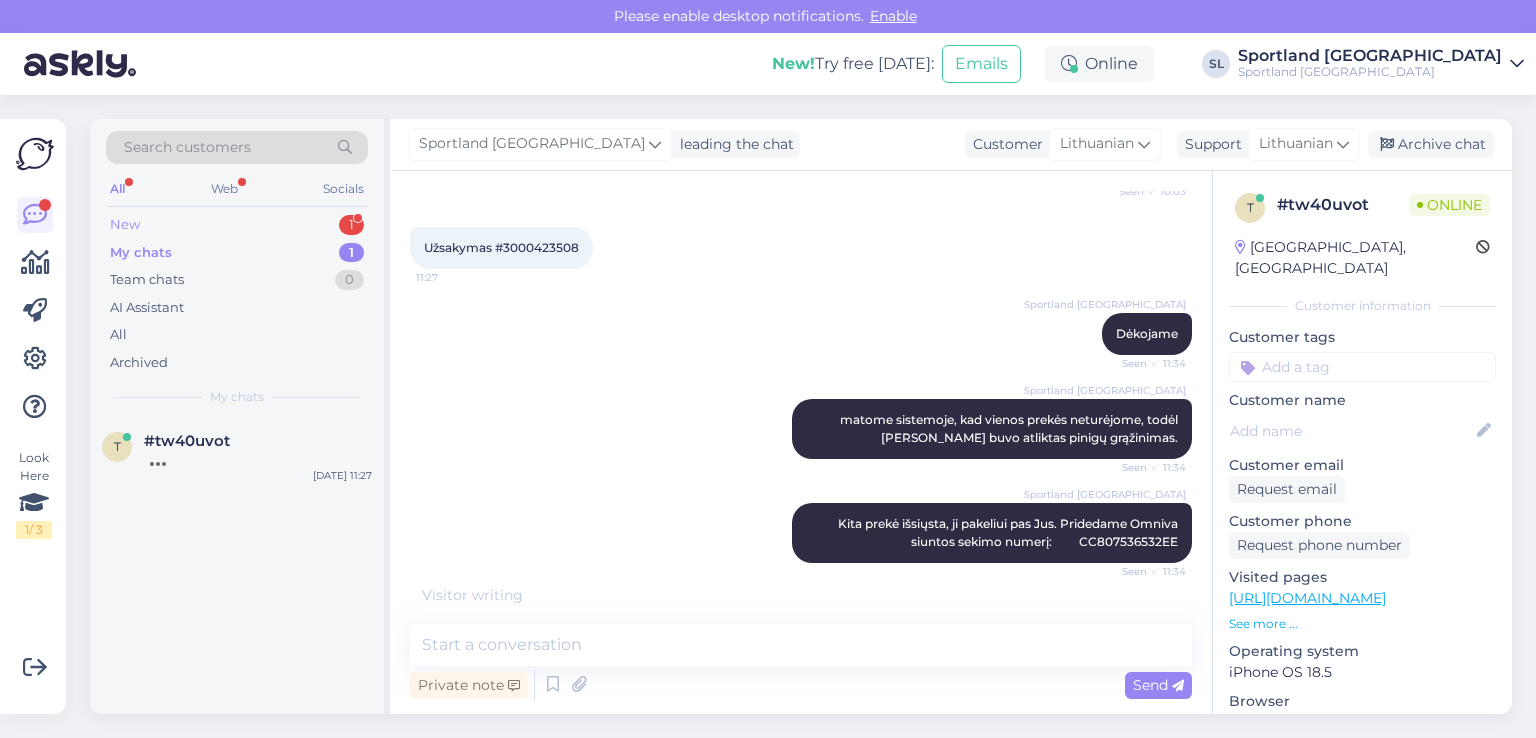 click on "New 1" at bounding box center [237, 225] 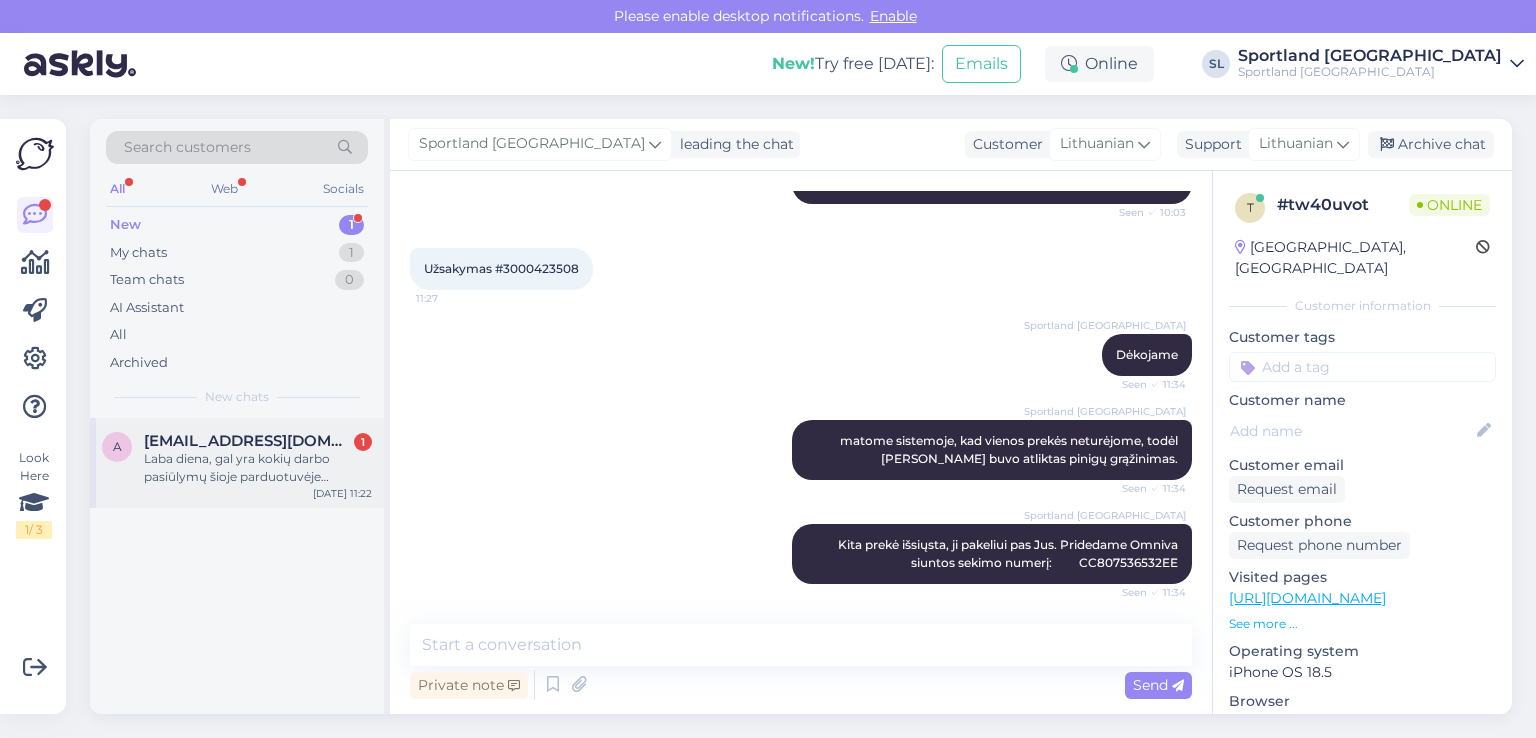 scroll, scrollTop: 511, scrollLeft: 0, axis: vertical 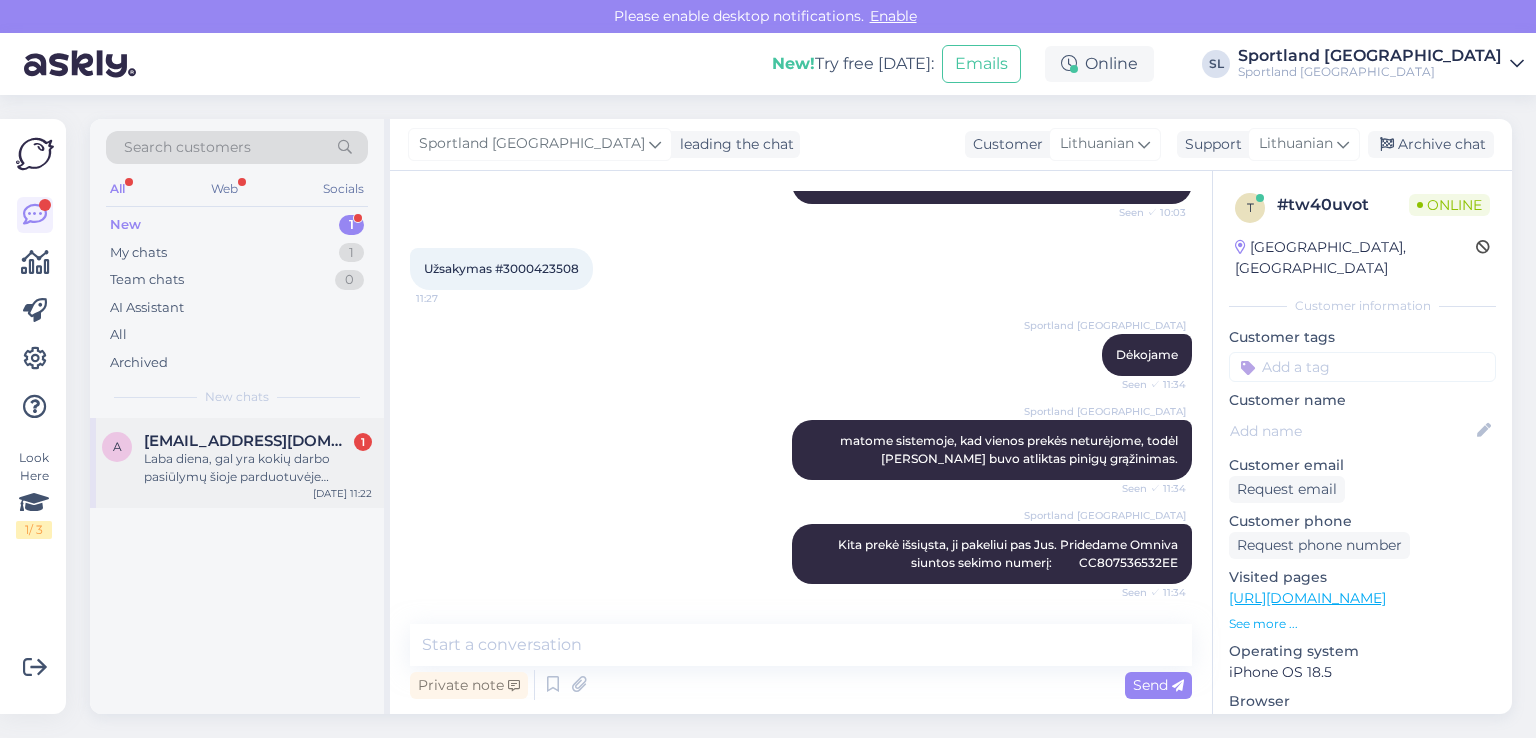 click on "Laba diena, gal yra kokių darbo pasiūlymų šioje parduotuvėje [GEOGRAPHIC_DATA]?" at bounding box center [258, 468] 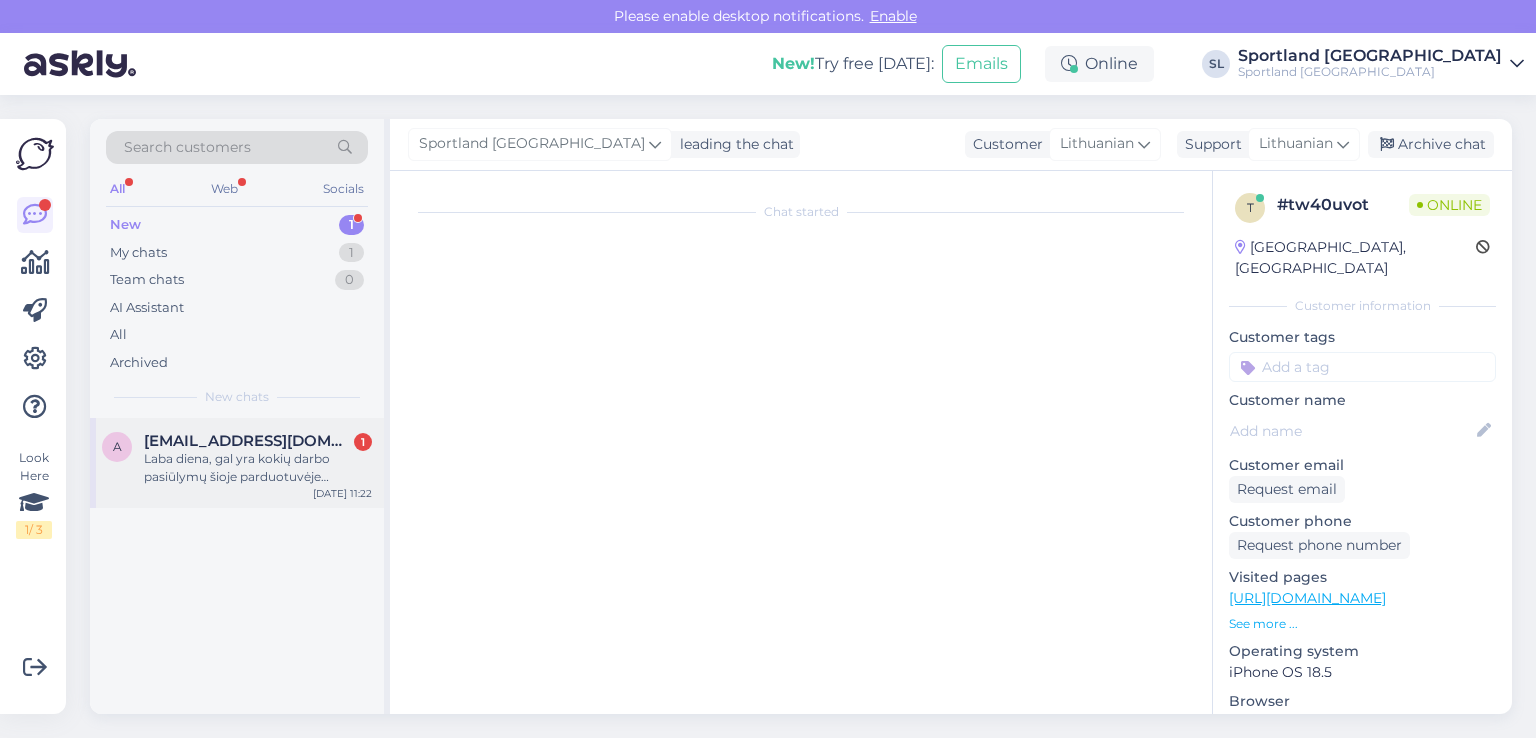 scroll, scrollTop: 0, scrollLeft: 0, axis: both 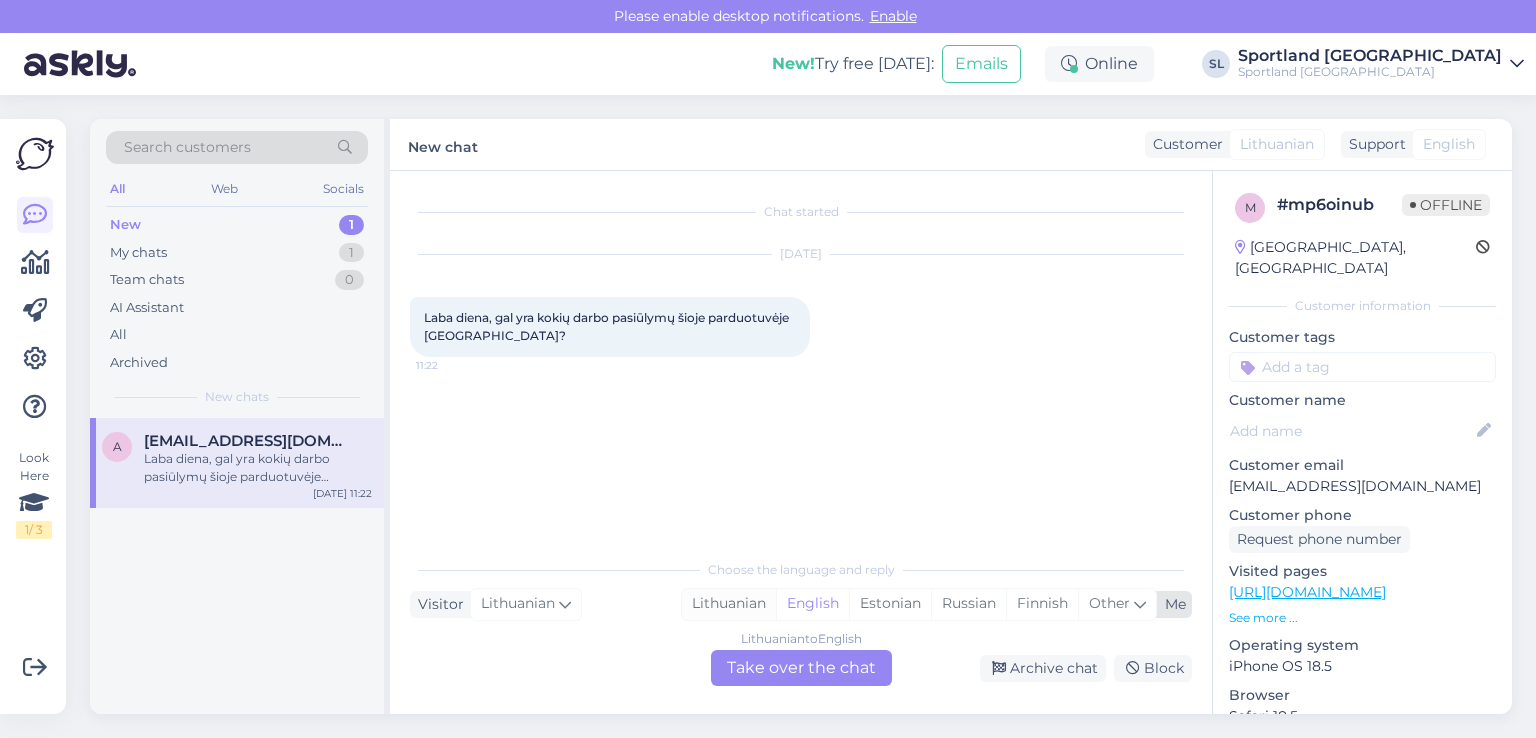 click on "Lithuanian" at bounding box center (729, 604) 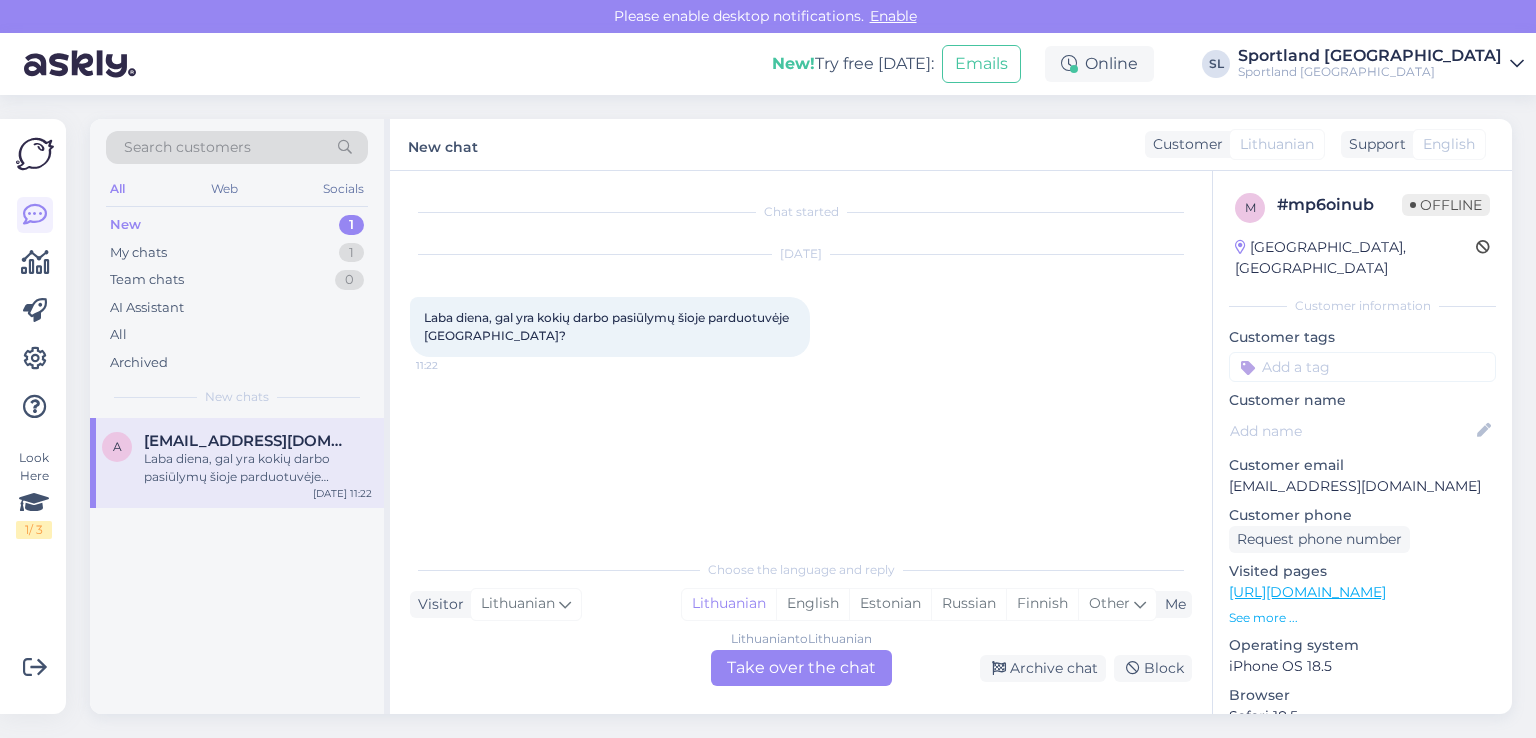 click on "Lithuanian  to  Lithuanian Take over the chat" at bounding box center [801, 668] 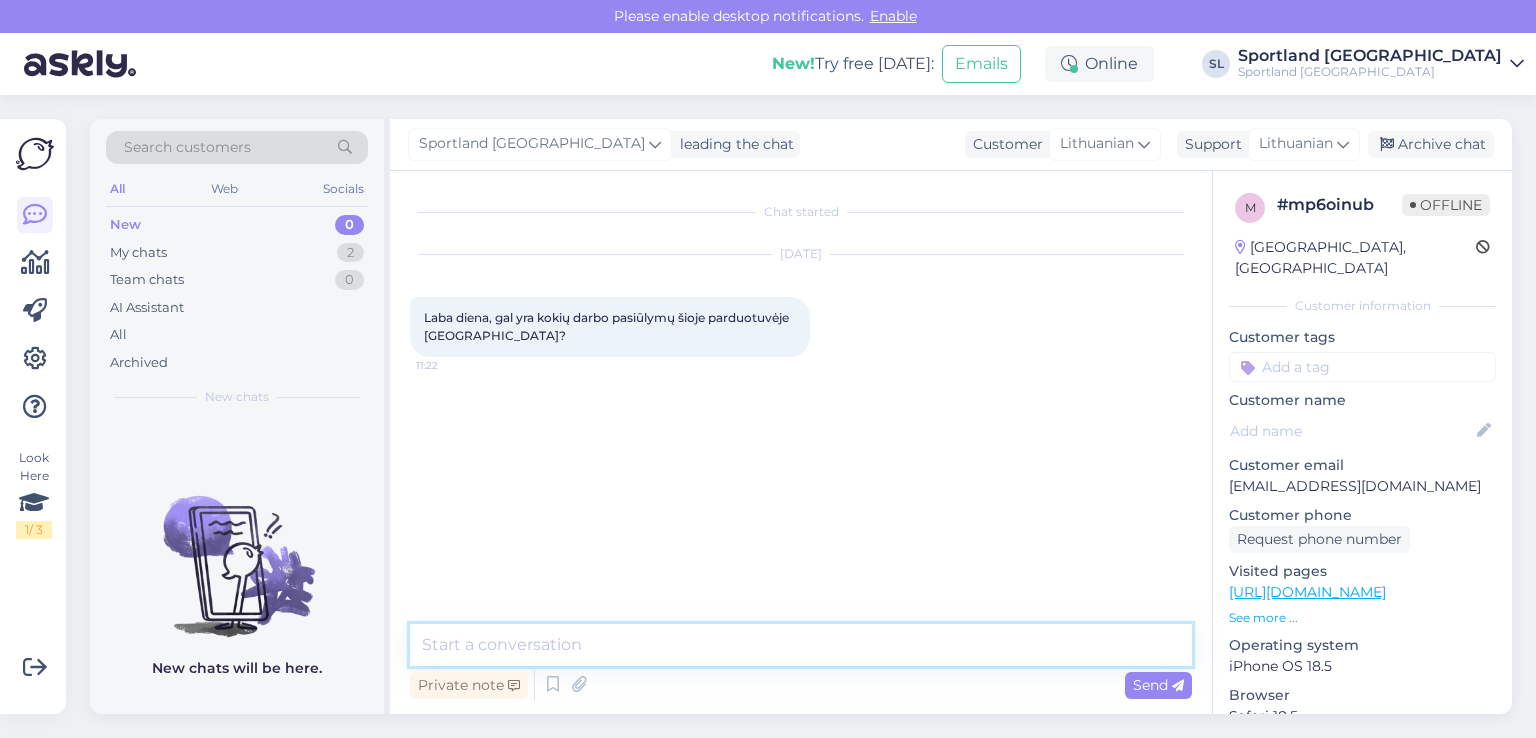 click at bounding box center (801, 645) 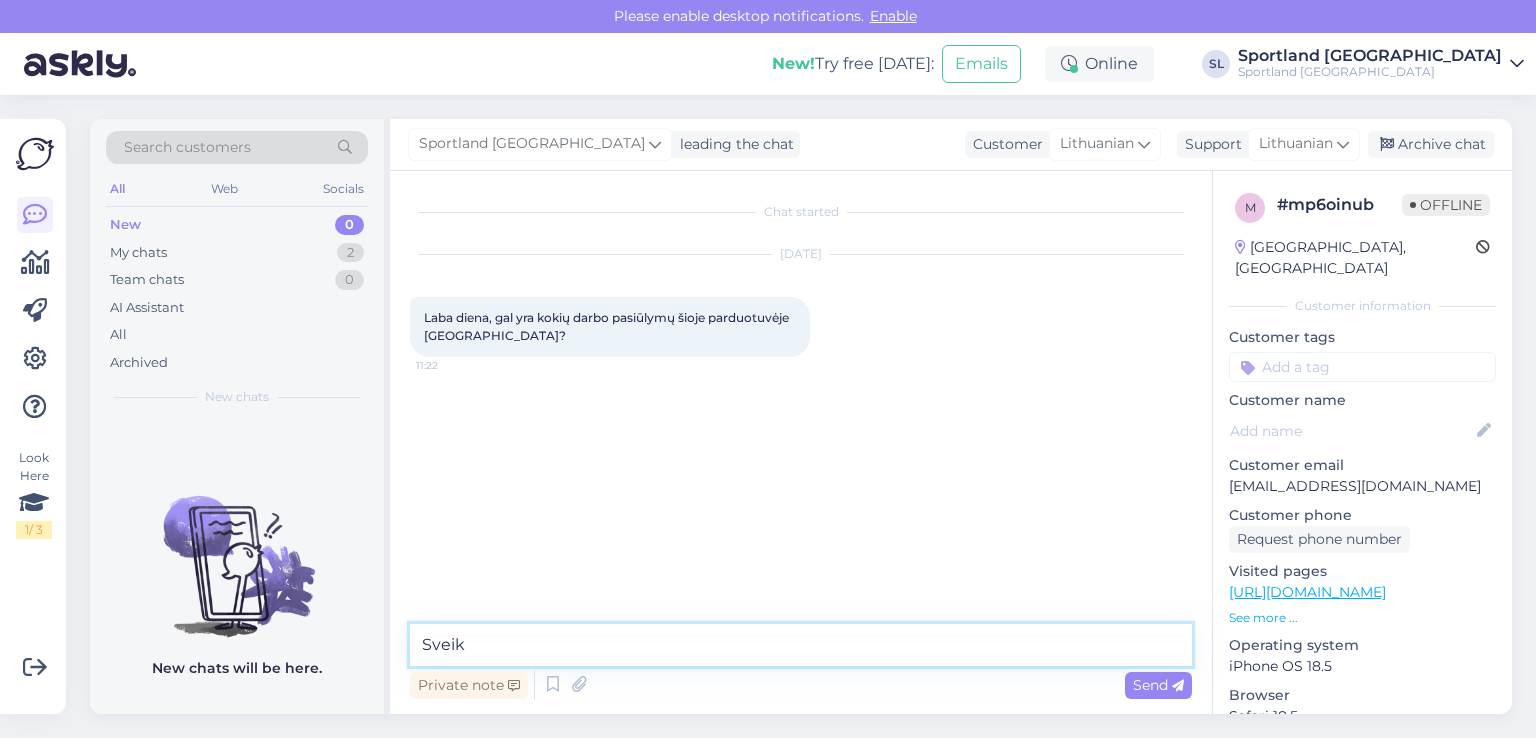 type on "Sveiki" 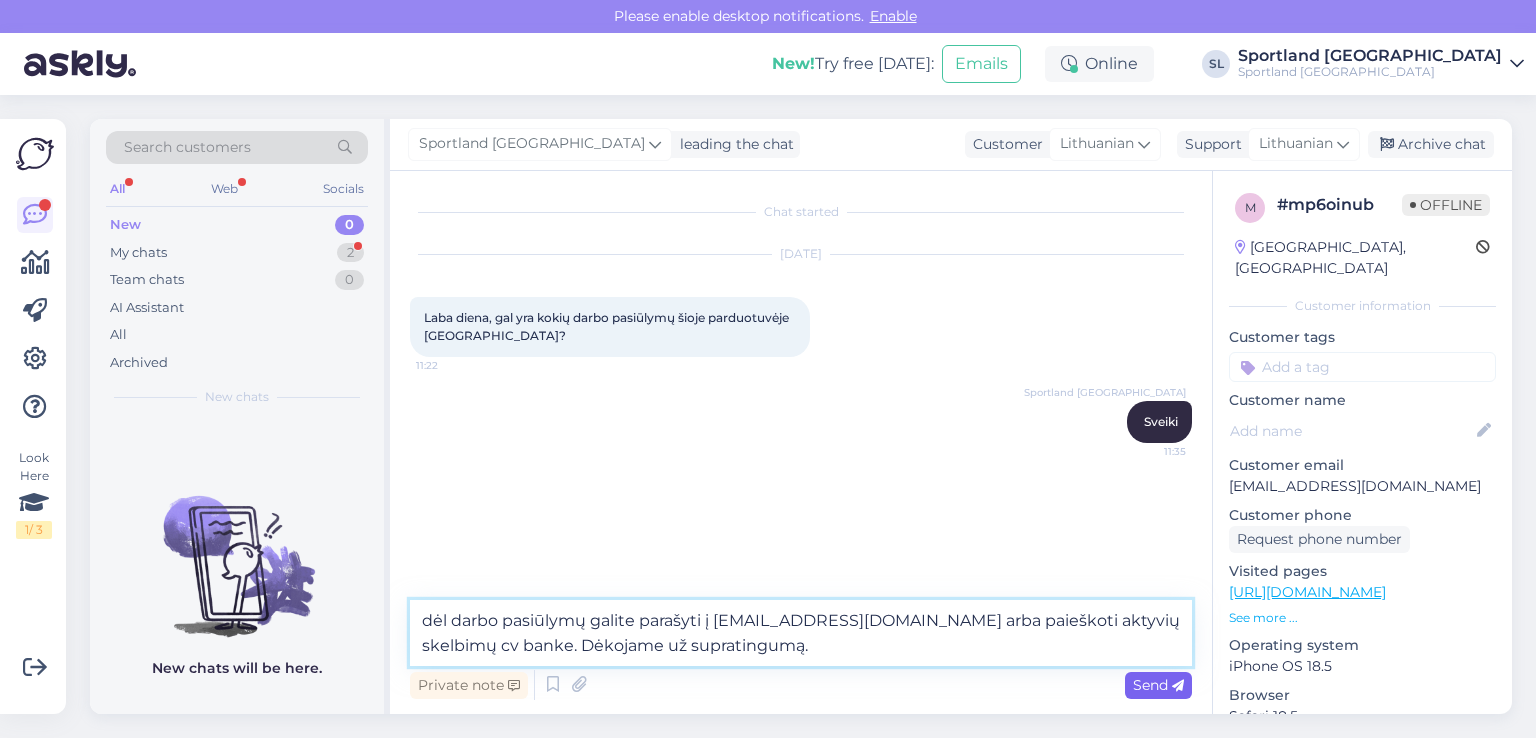 type on "dėl darbo pasiūlymų galite parašyti į [EMAIL_ADDRESS][DOMAIN_NAME] arba paieškoti aktyvių skelbimų cv banke. Dėkojame už supratingumą." 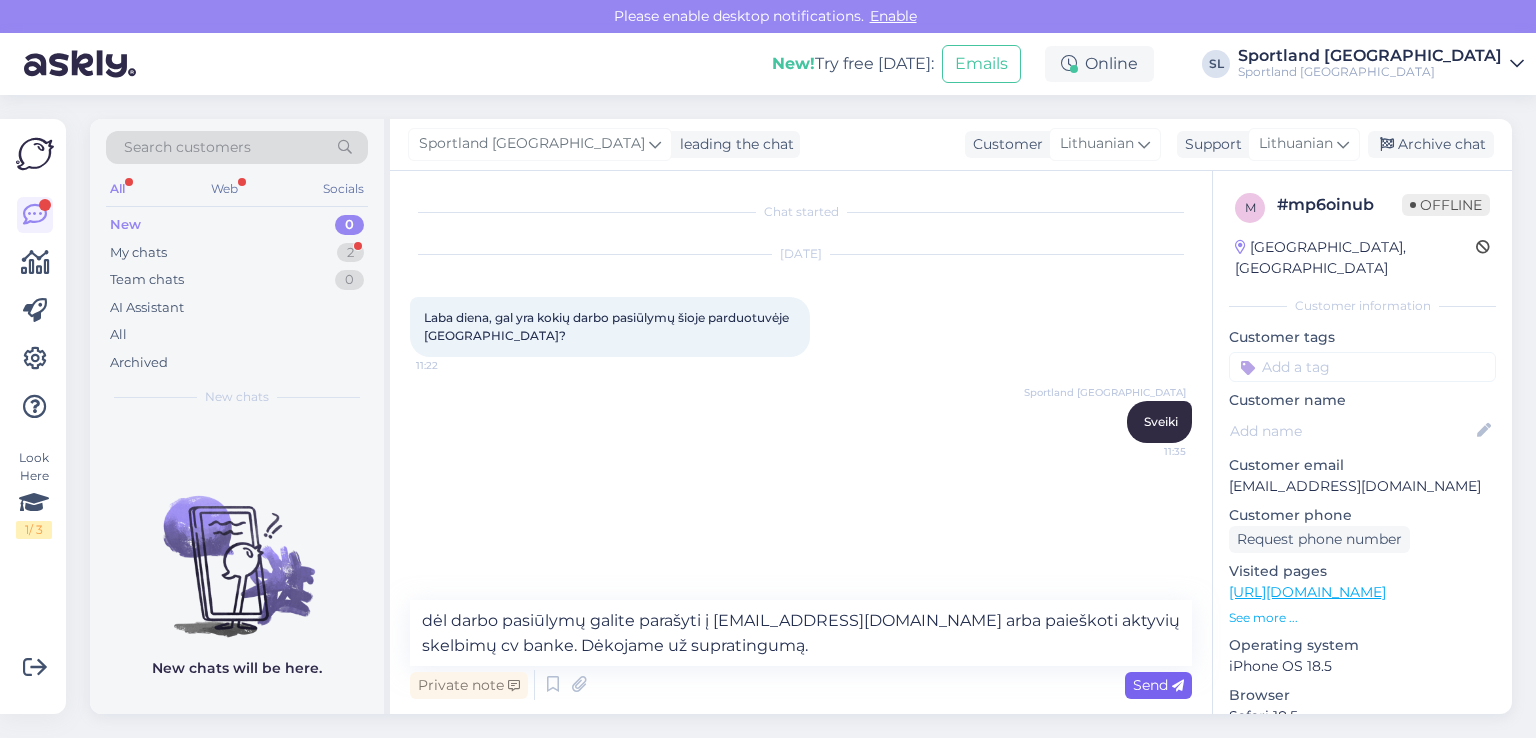 click on "Send" at bounding box center [1158, 685] 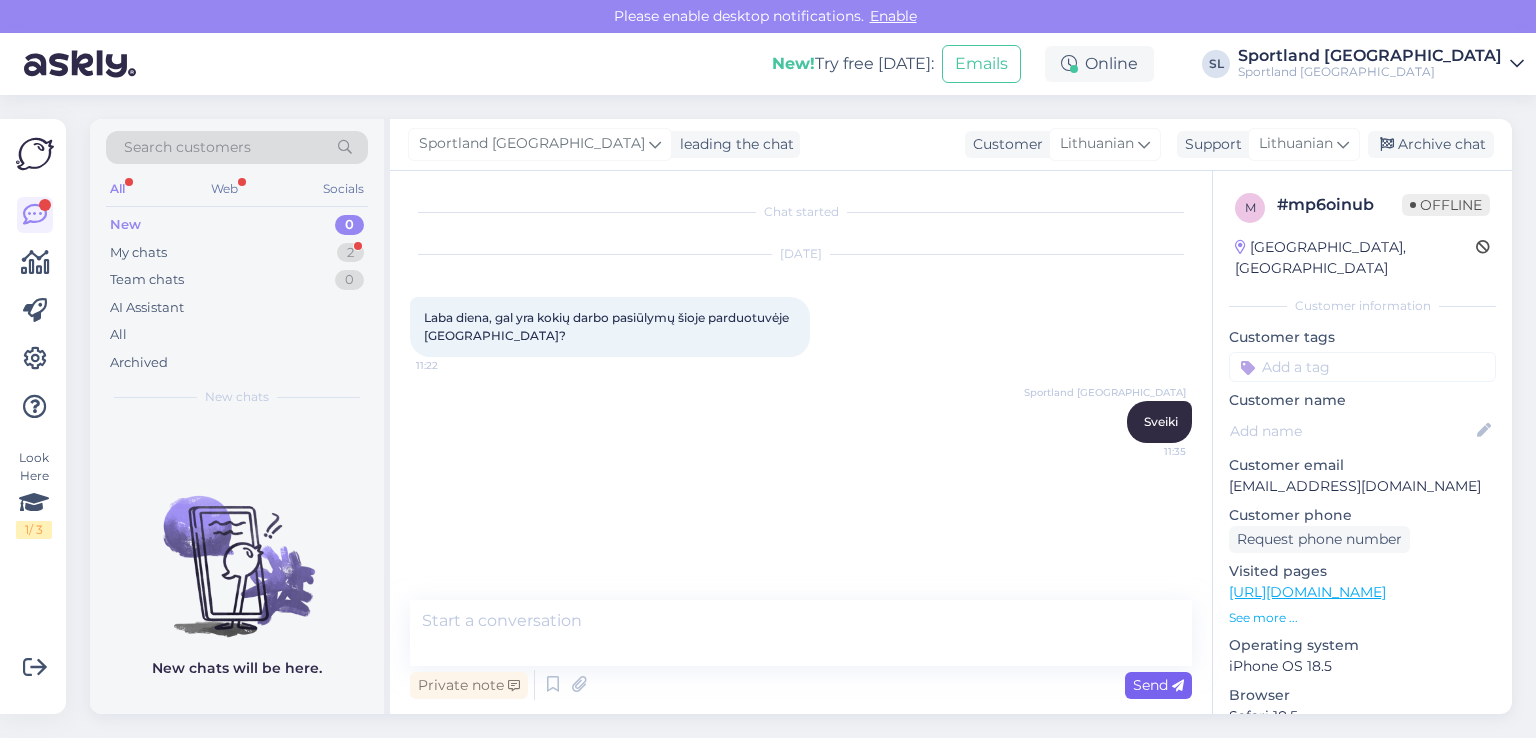 scroll, scrollTop: 0, scrollLeft: 0, axis: both 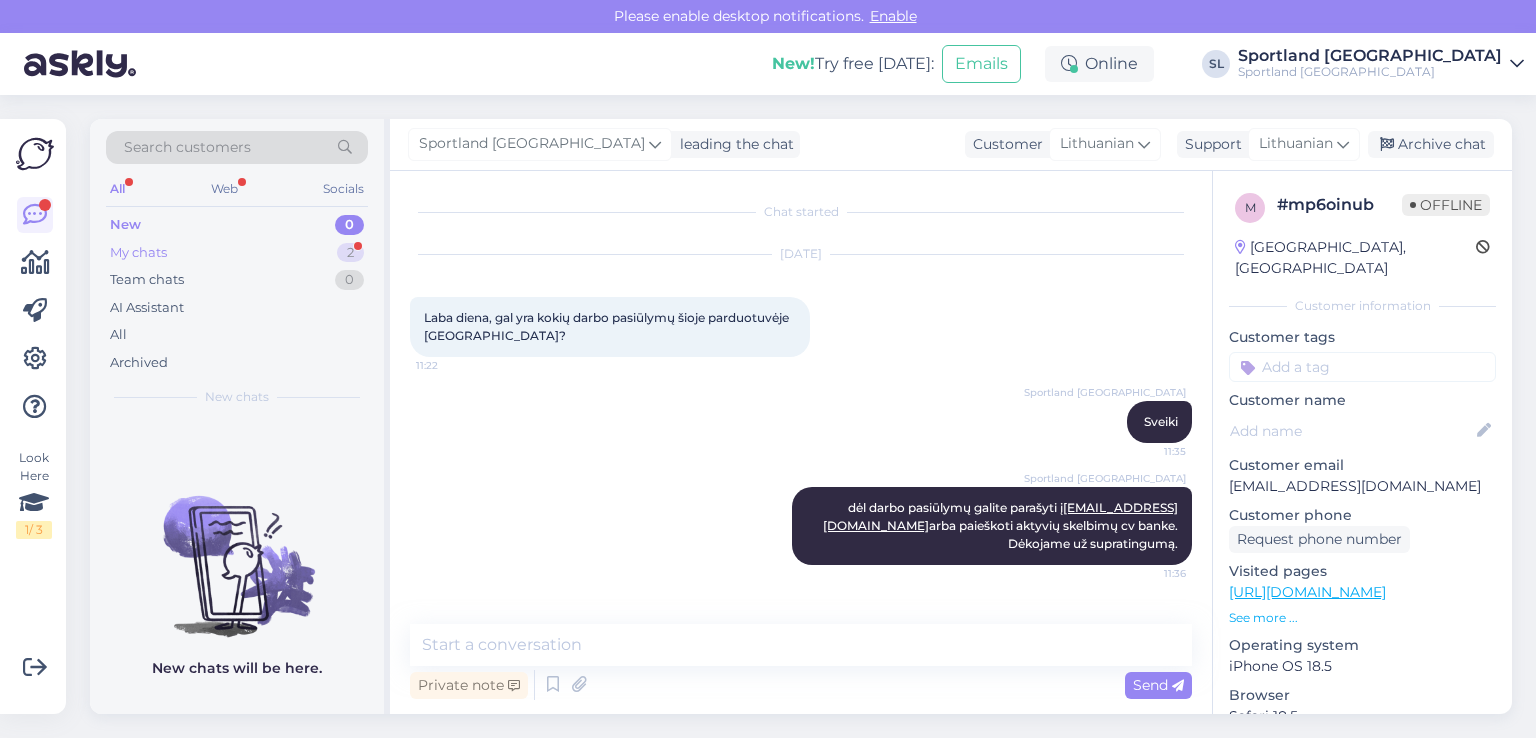 click on "My chats 2" at bounding box center (237, 253) 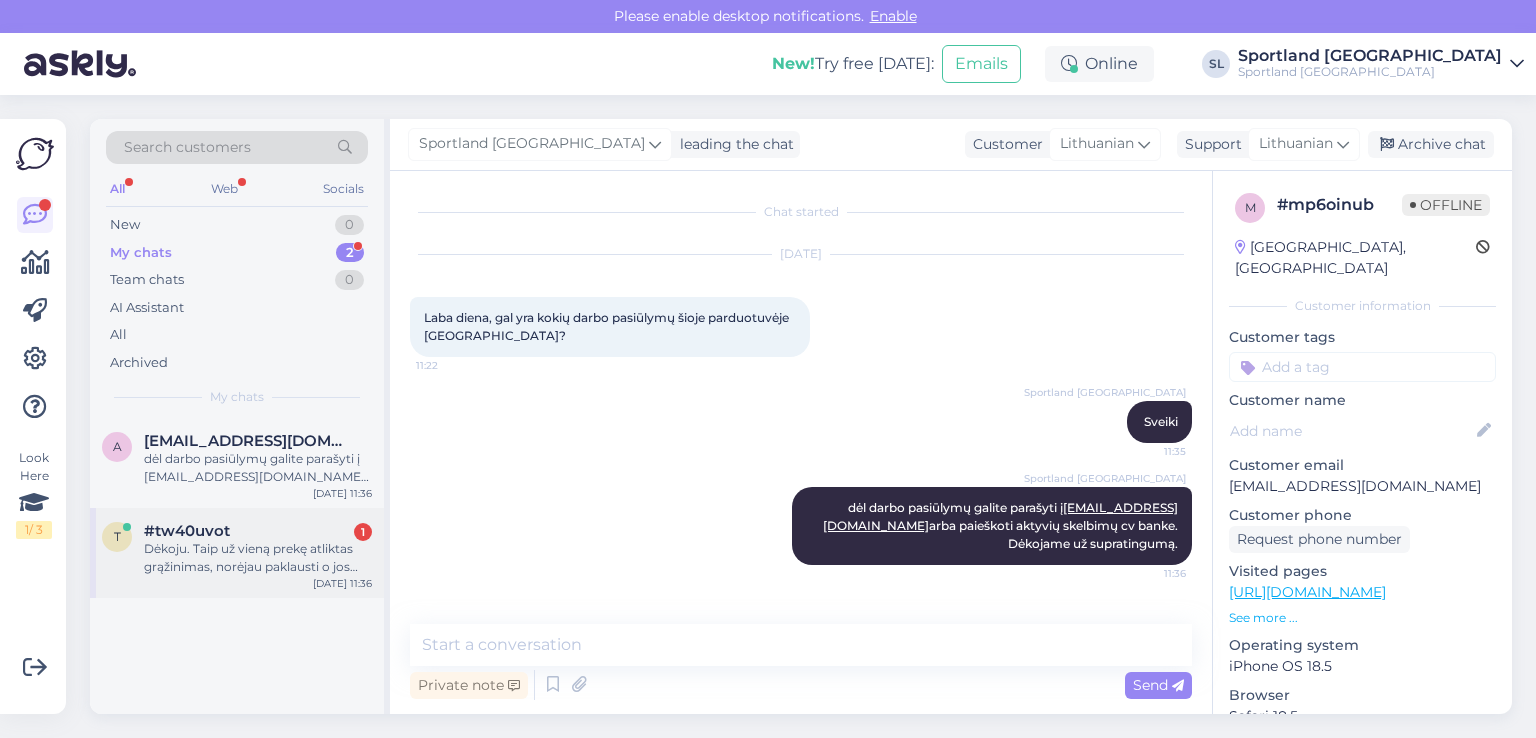 click on "Dėkoju. Taip už vieną prekę atliktas grąžinimas, norėjau paklausti o jos tikrai nėra, nes internetinėje parduotuvėje vis dar mačiau ?" at bounding box center (258, 558) 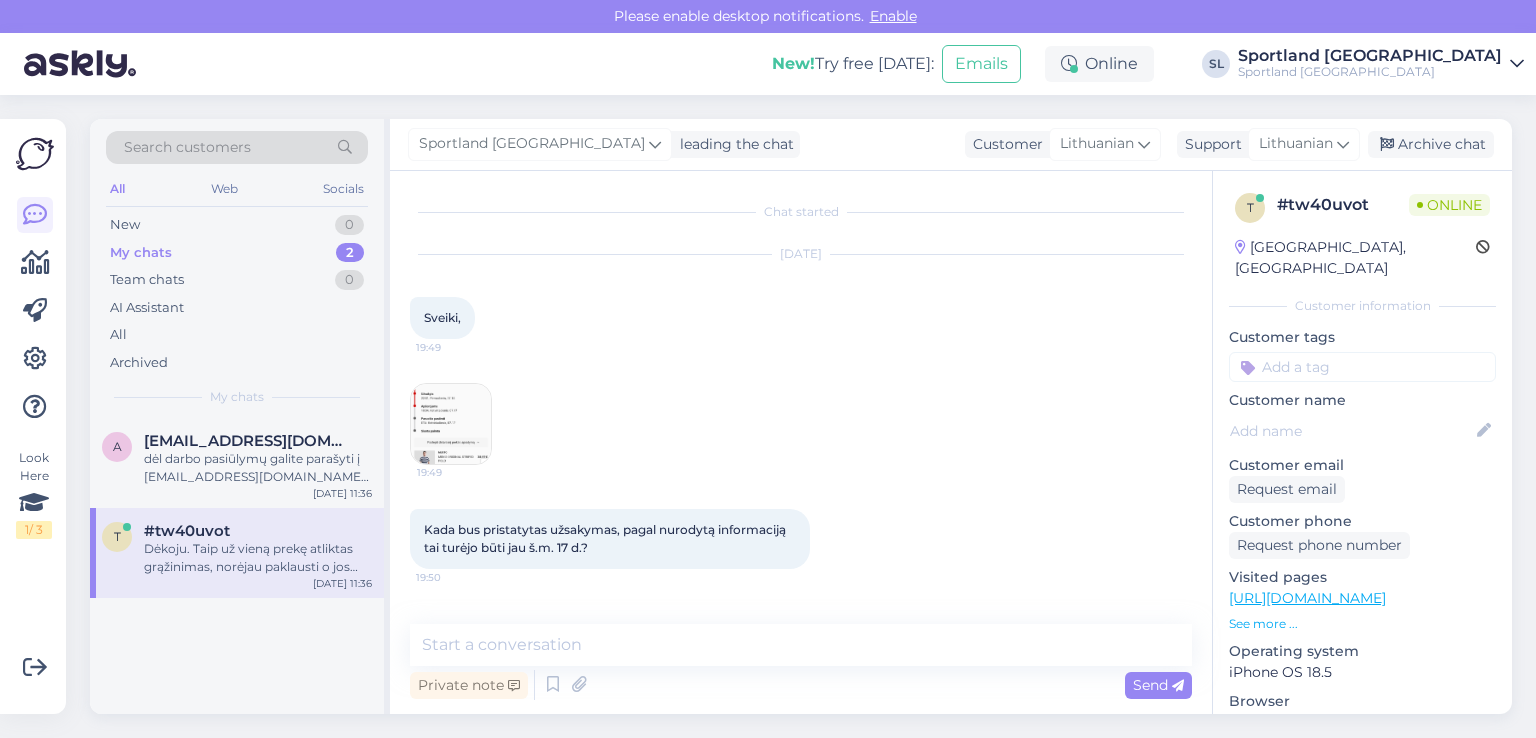 scroll, scrollTop: 633, scrollLeft: 0, axis: vertical 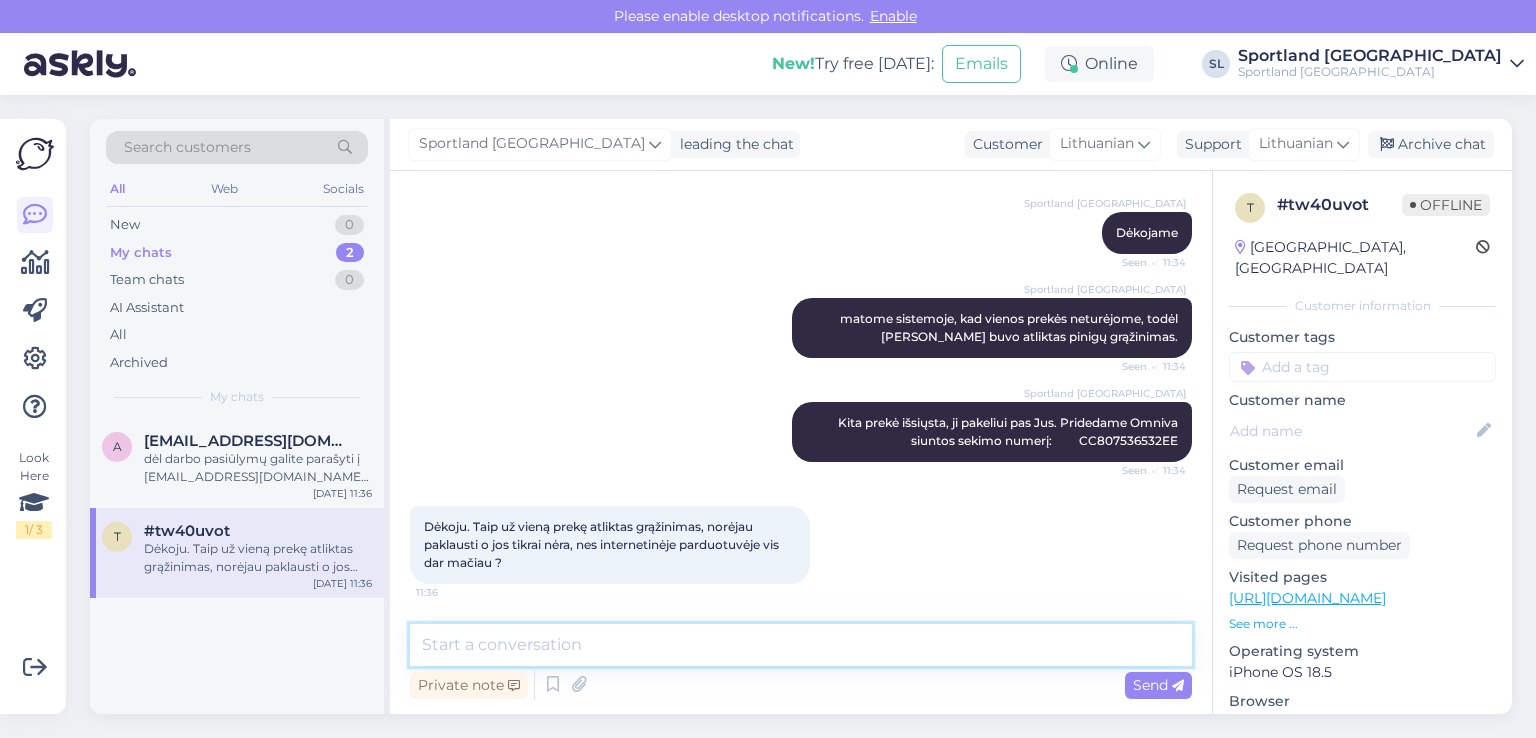 click at bounding box center (801, 645) 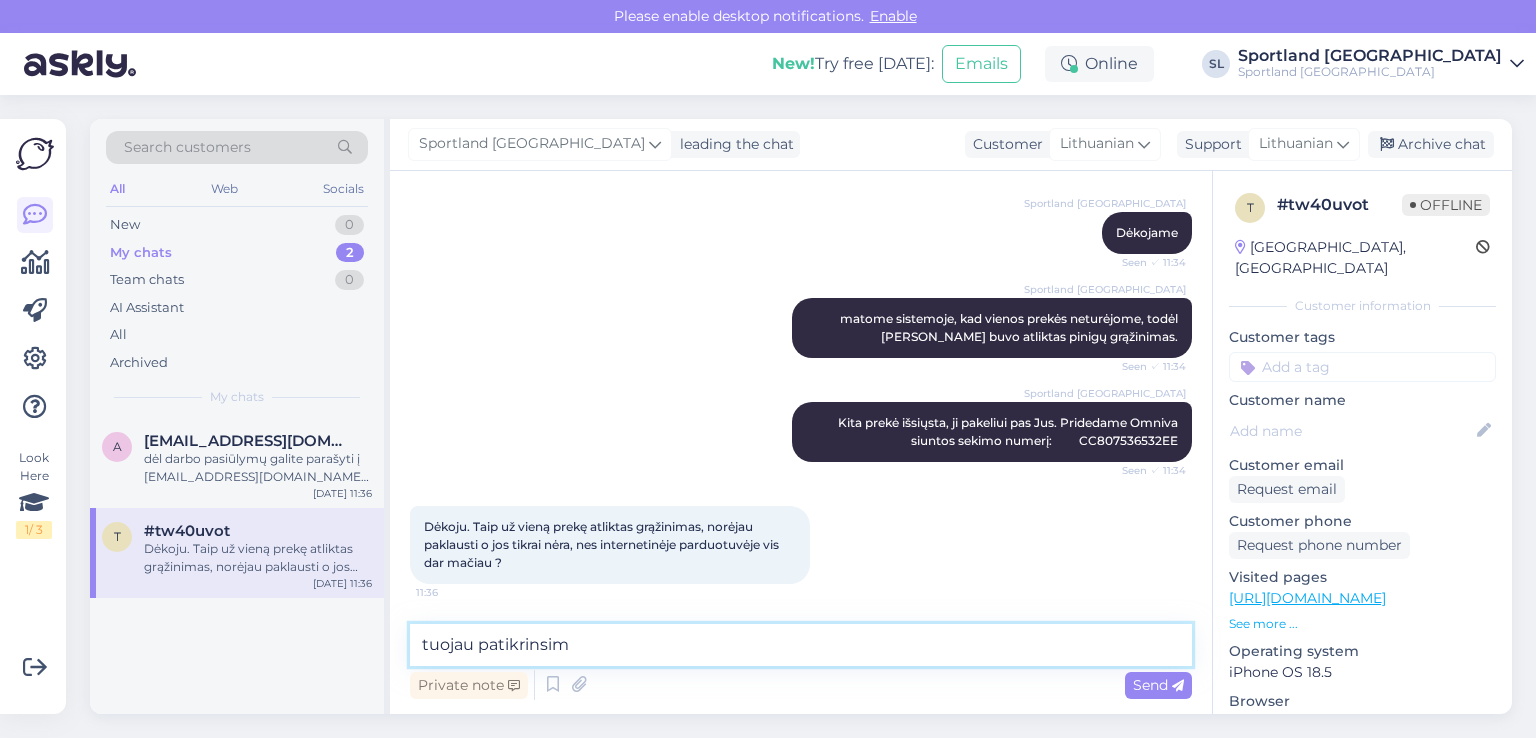 type on "tuojau patikrinsime" 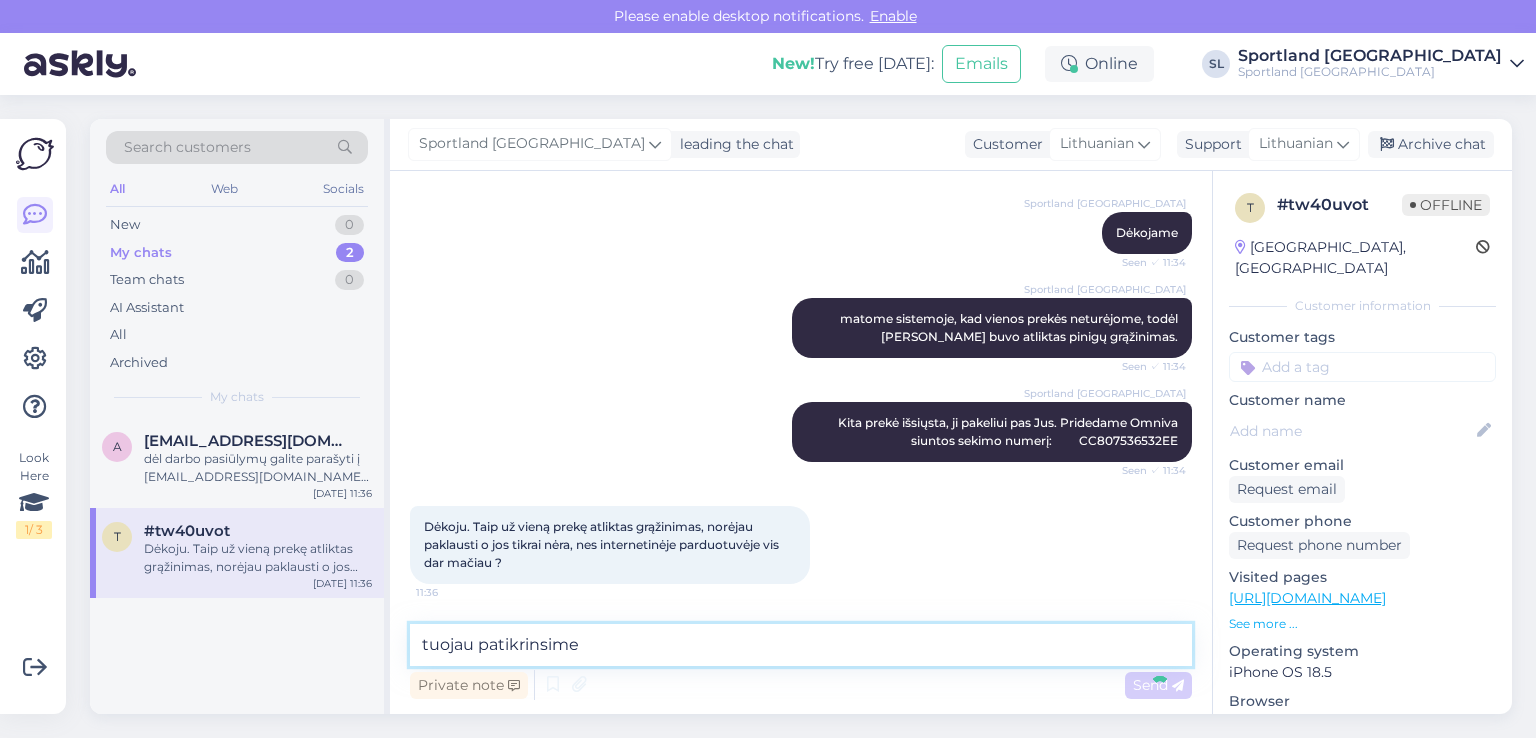 type 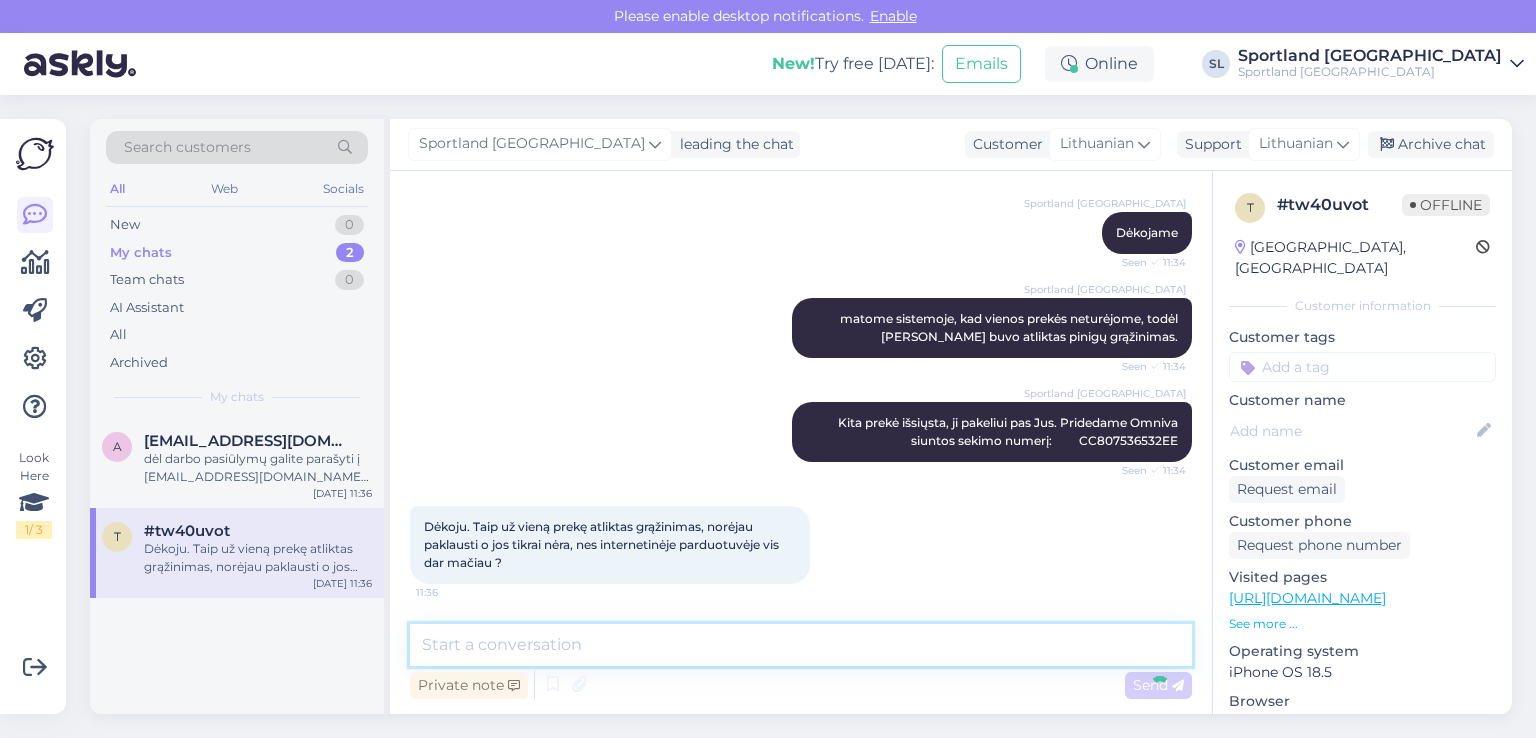 scroll, scrollTop: 719, scrollLeft: 0, axis: vertical 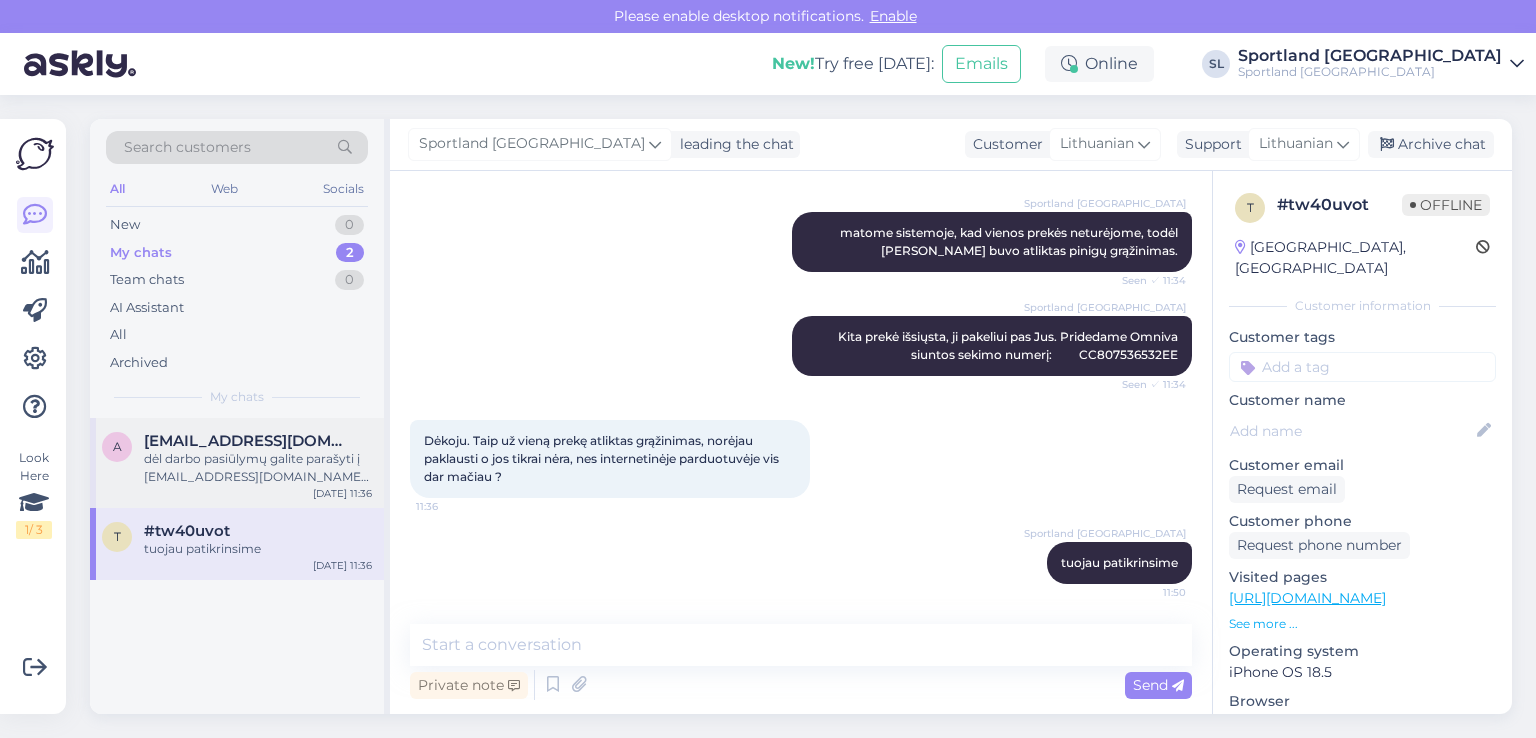 click on "[EMAIL_ADDRESS][DOMAIN_NAME]" at bounding box center (248, 441) 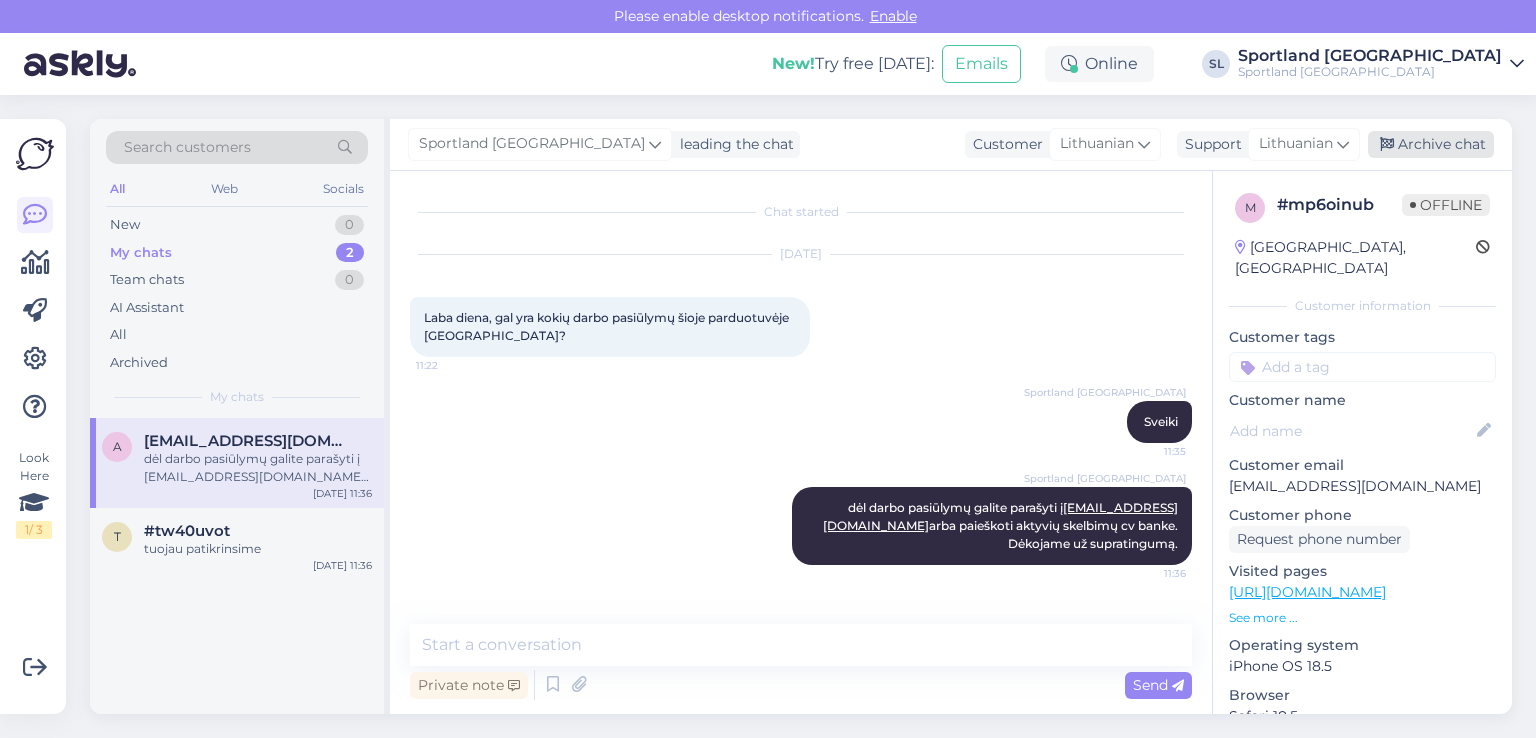 click on "Archive chat" at bounding box center (1431, 144) 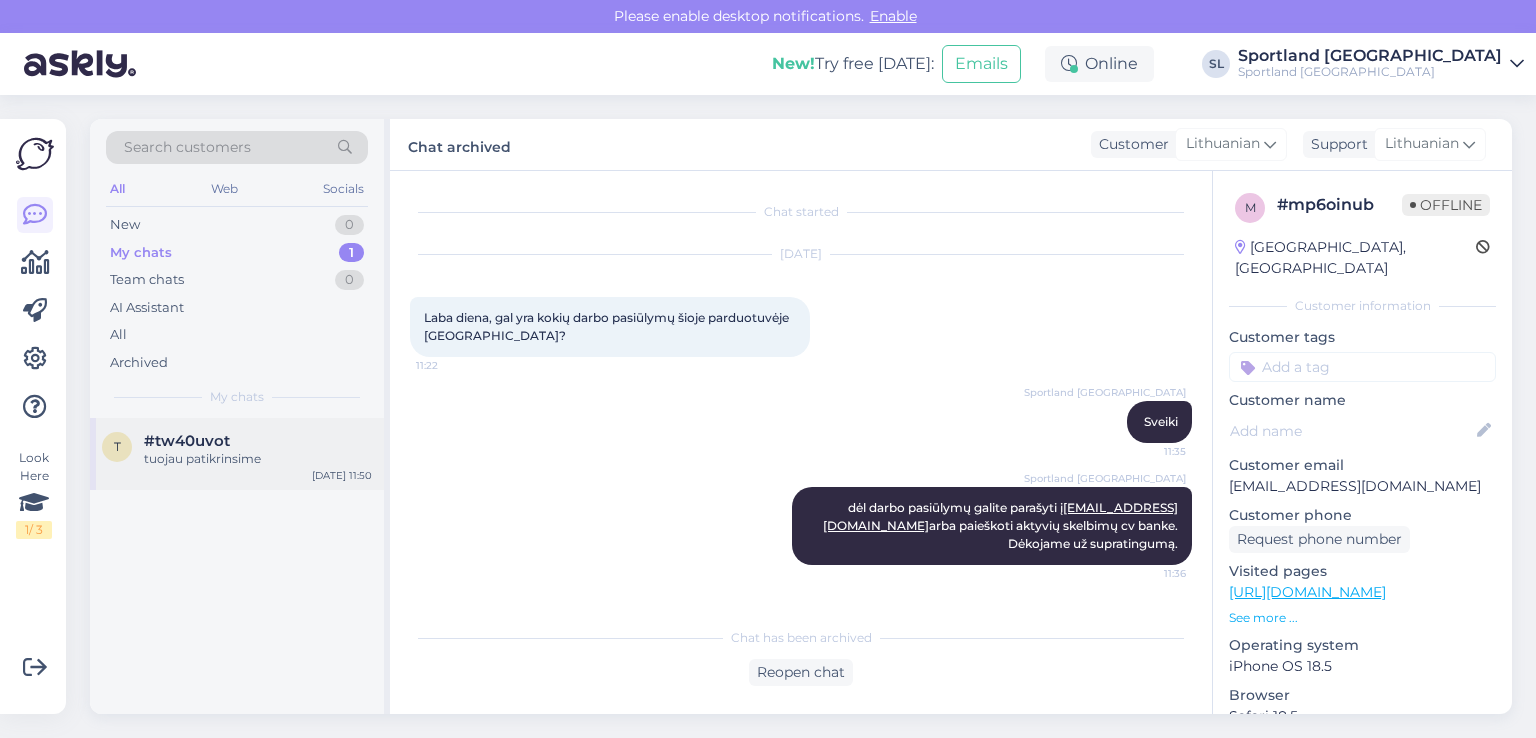 click on "t #tw40uvot tuojau patikrinsime [DATE] 11:50" at bounding box center (237, 454) 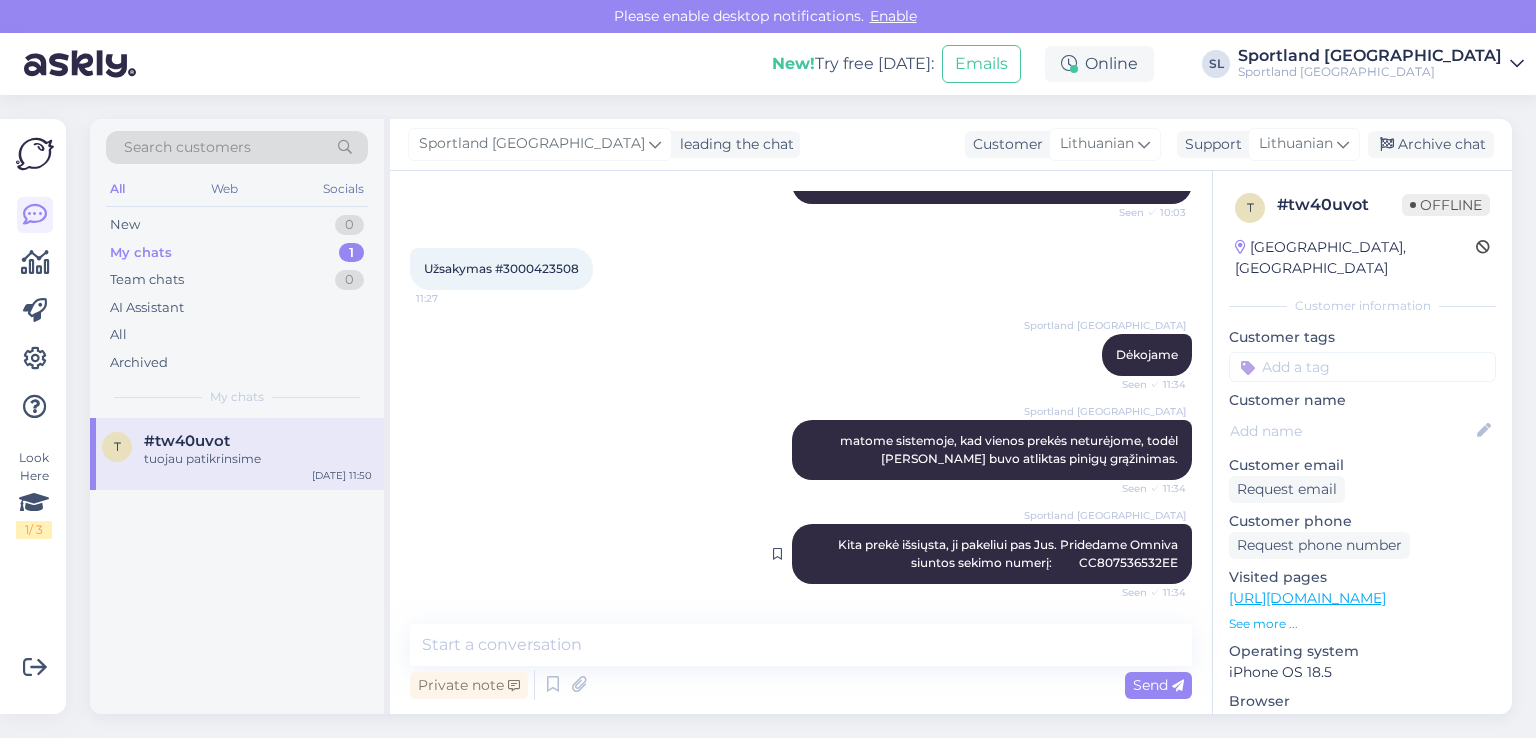 scroll, scrollTop: 502, scrollLeft: 0, axis: vertical 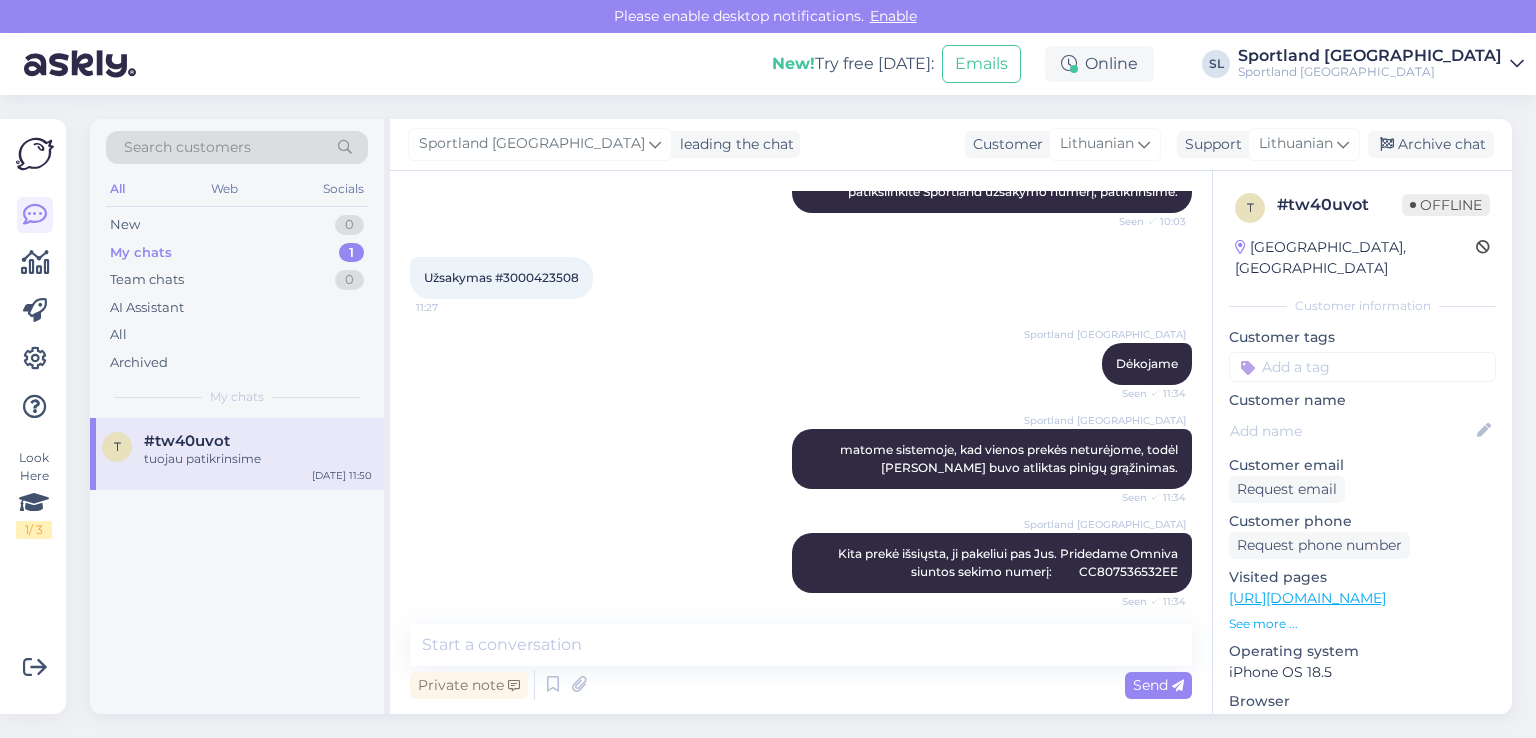 click on "Užsakymas #3000423508" at bounding box center (501, 277) 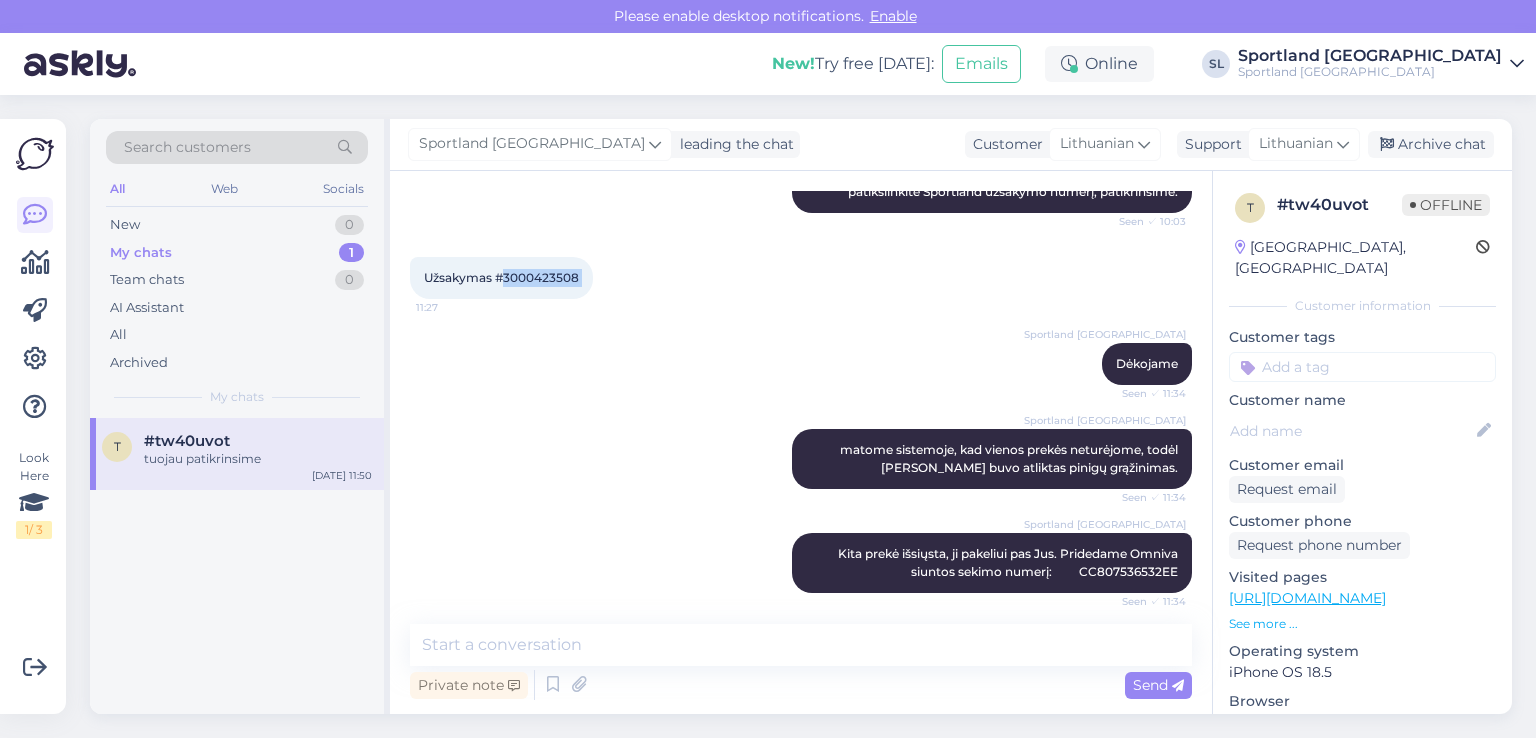 copy on "3000423508 11:27" 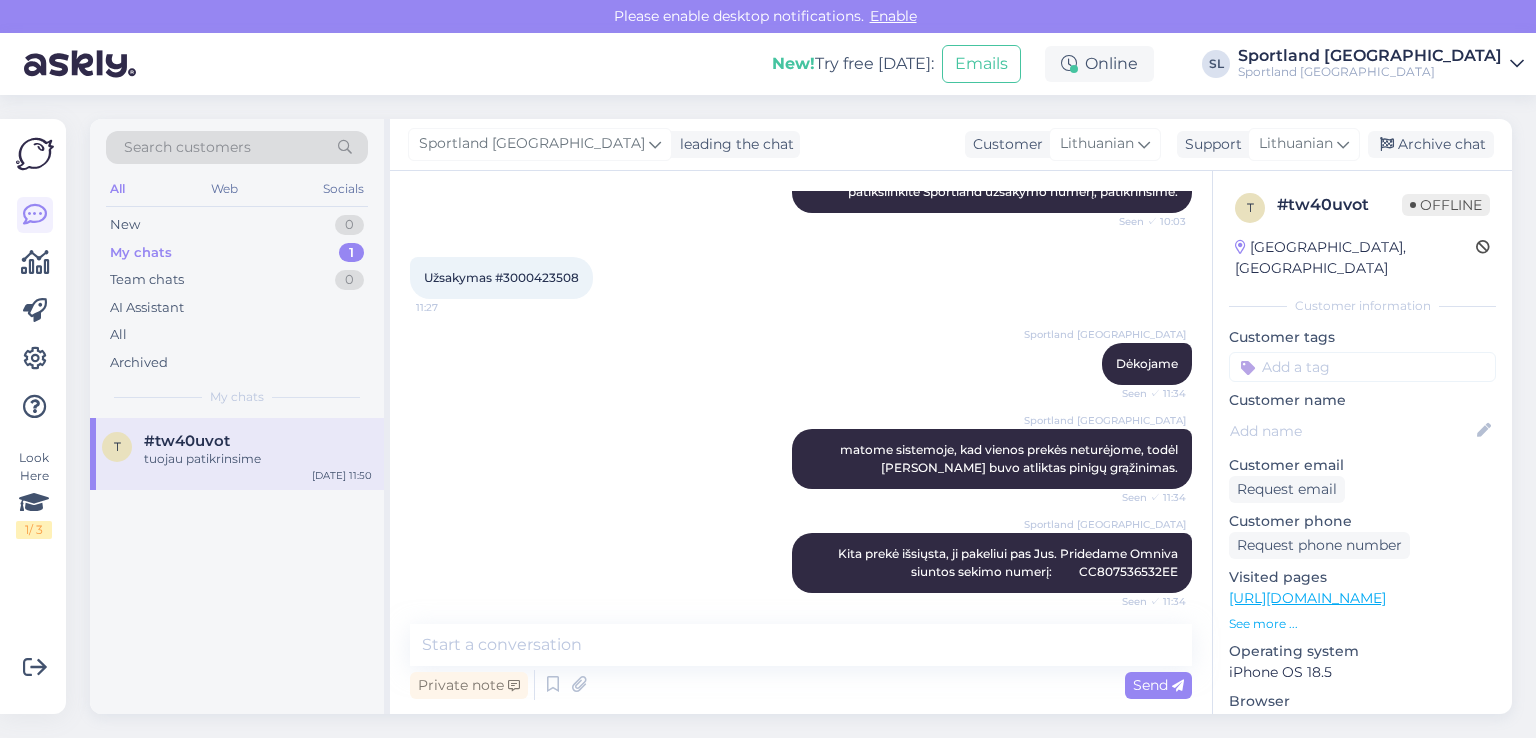 click on "Sportland [GEOGRAPHIC_DATA] Dėkojame Seen ✓ 11:34" at bounding box center (801, 364) 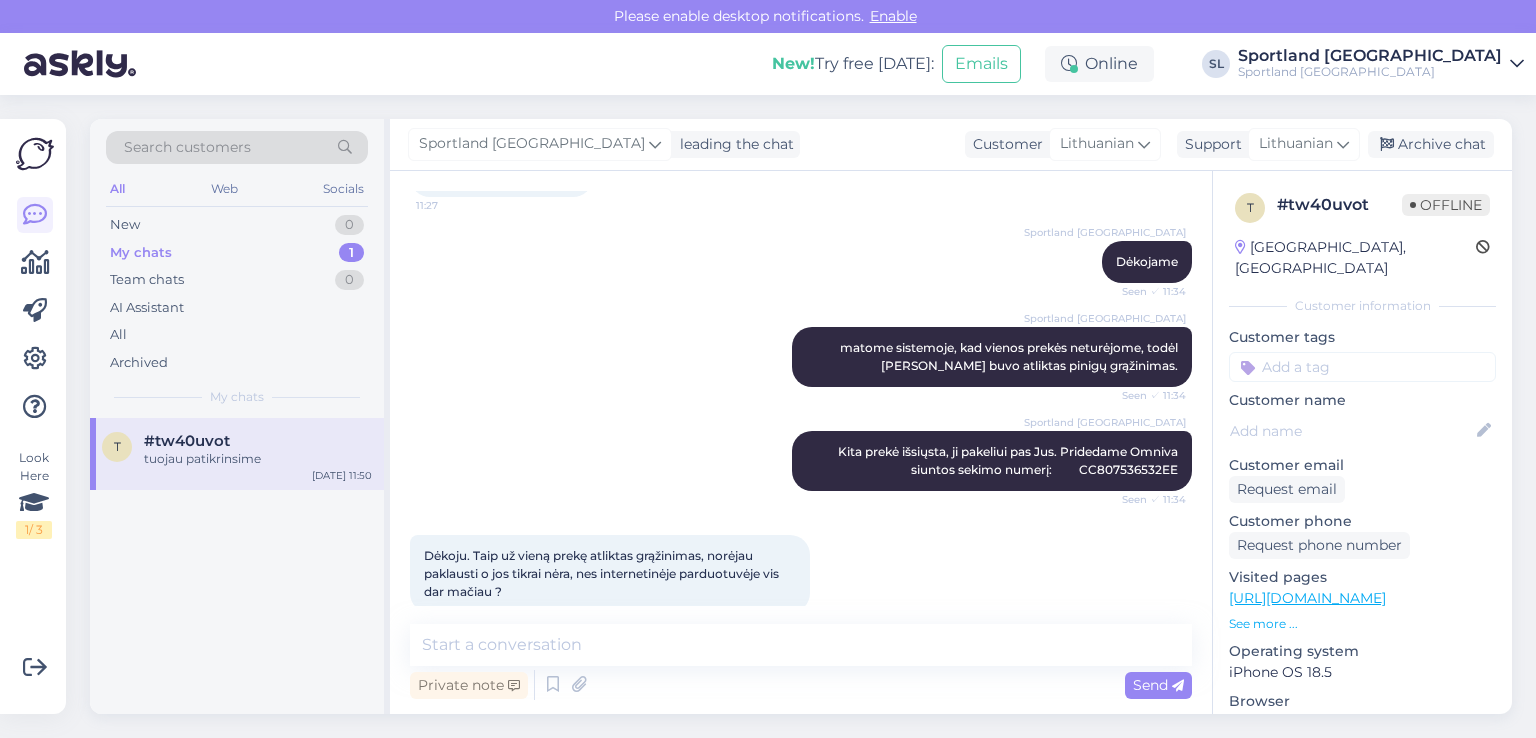 scroll, scrollTop: 719, scrollLeft: 0, axis: vertical 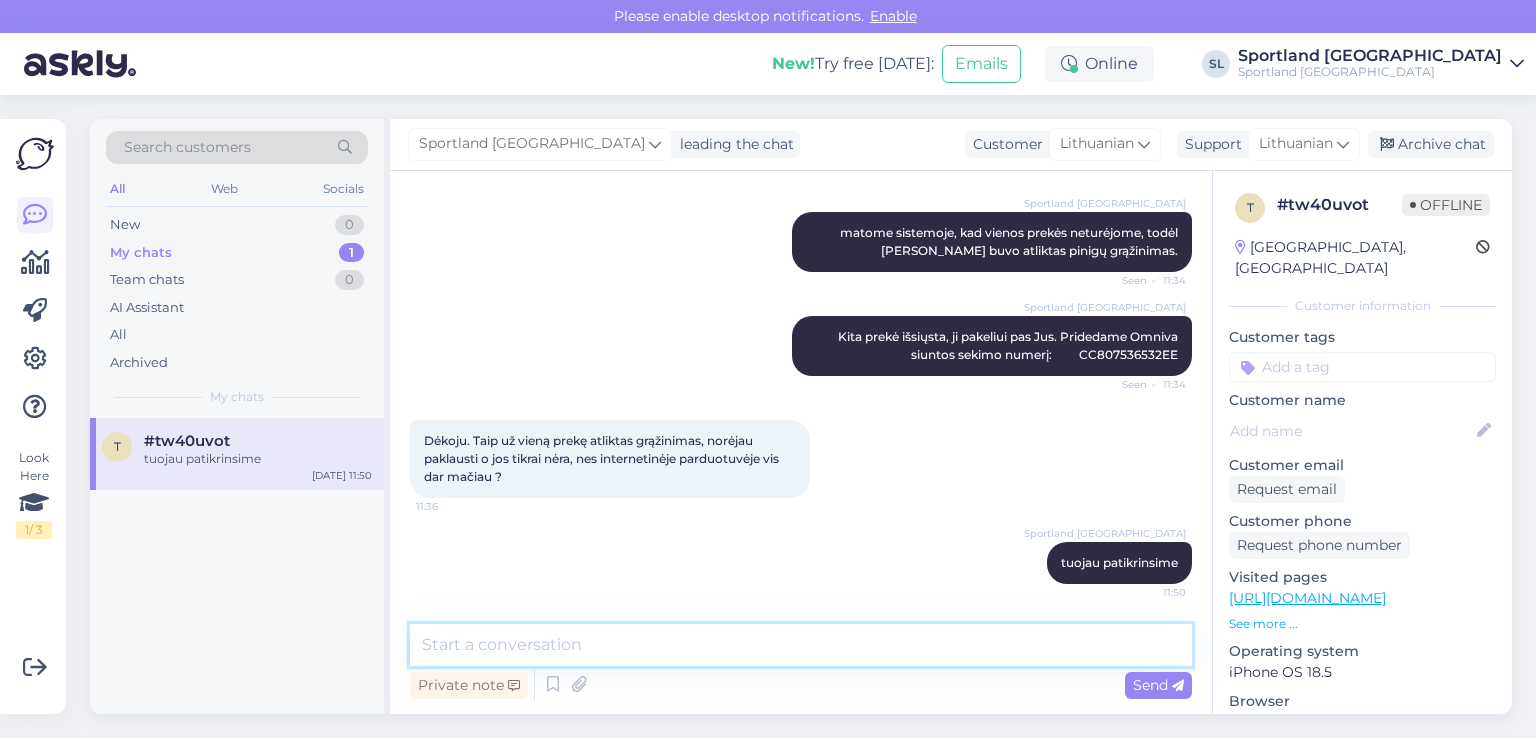 click at bounding box center (801, 645) 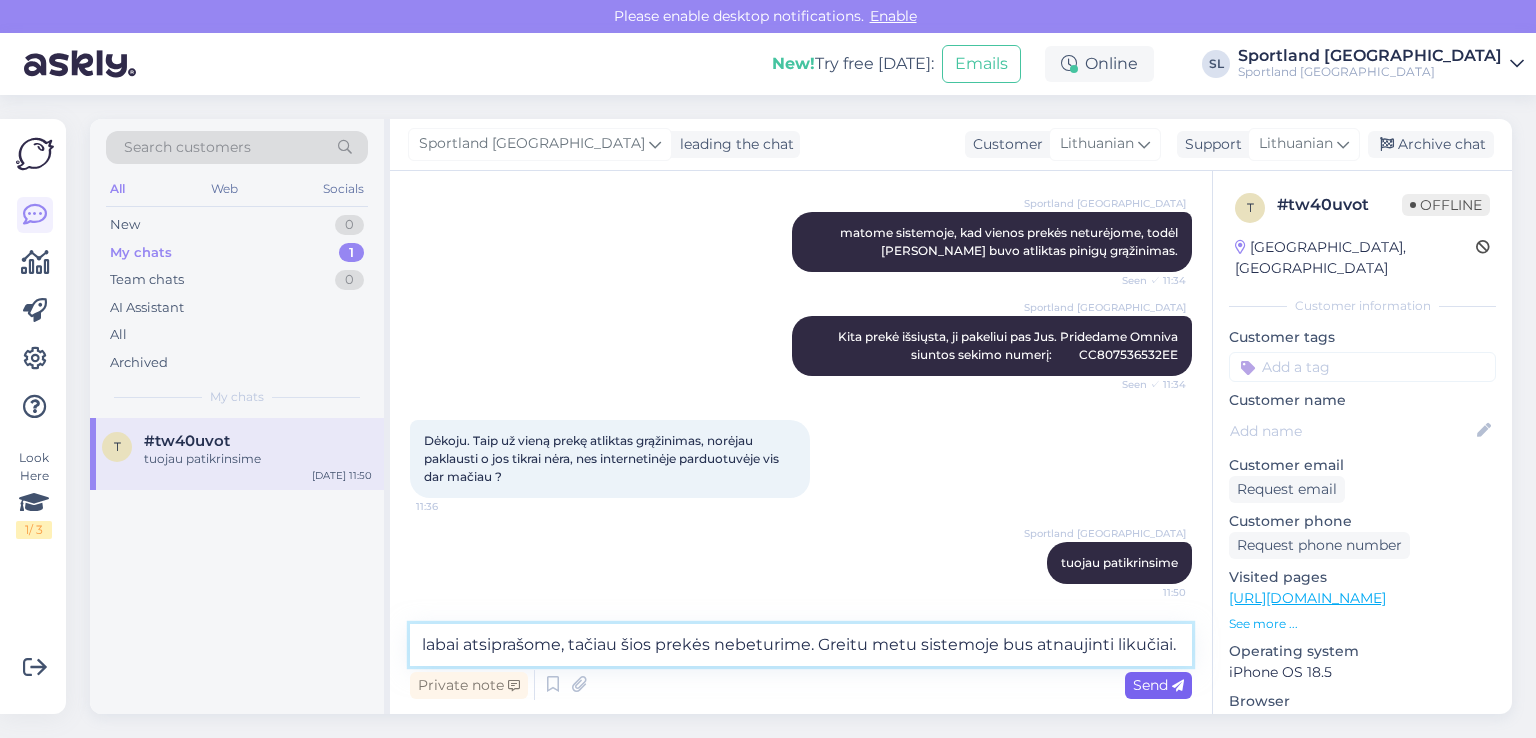 type on "labai atsiprašome, tačiau šios prekės nebeturime. Greitu metu sistemoje bus atnaujinti likučiai." 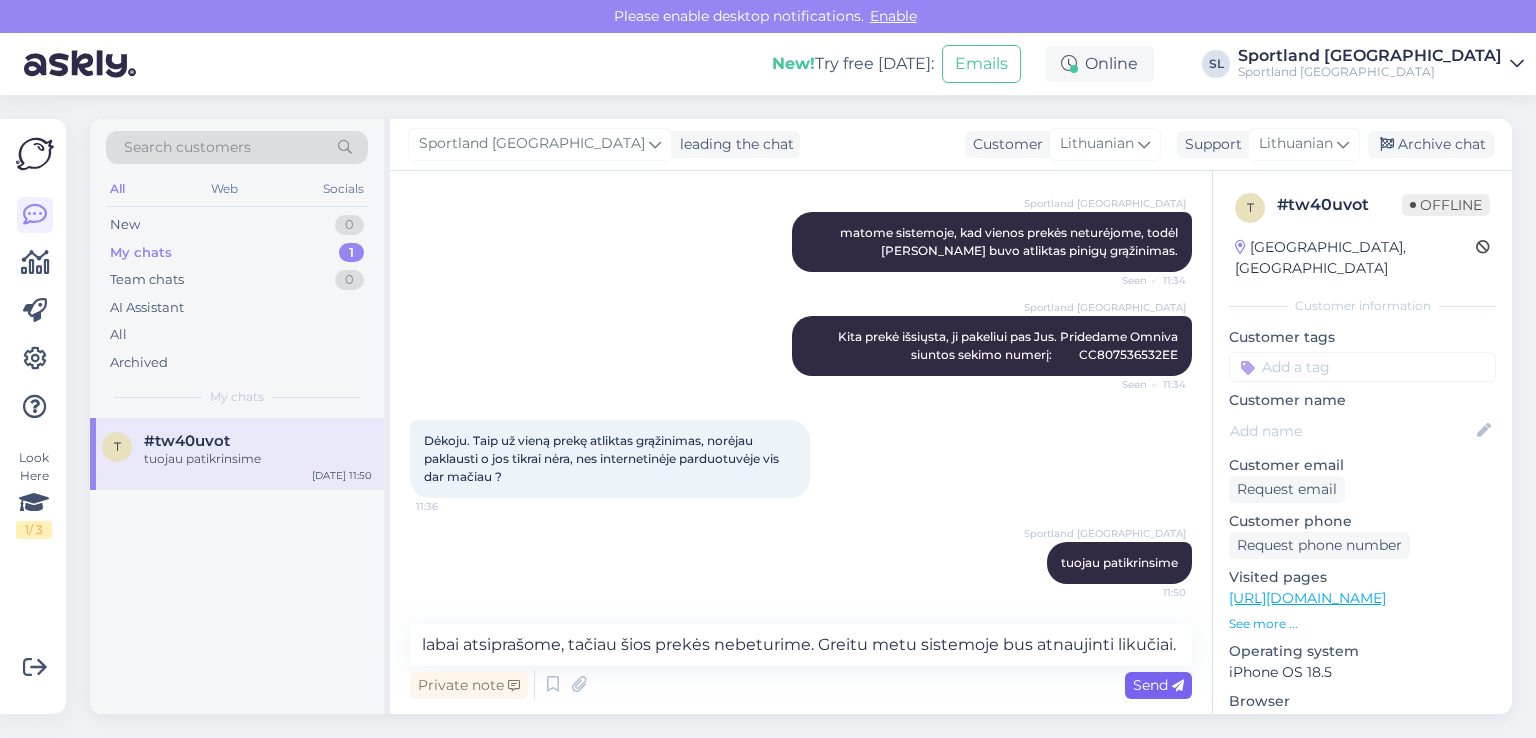 click on "Send" at bounding box center (1158, 685) 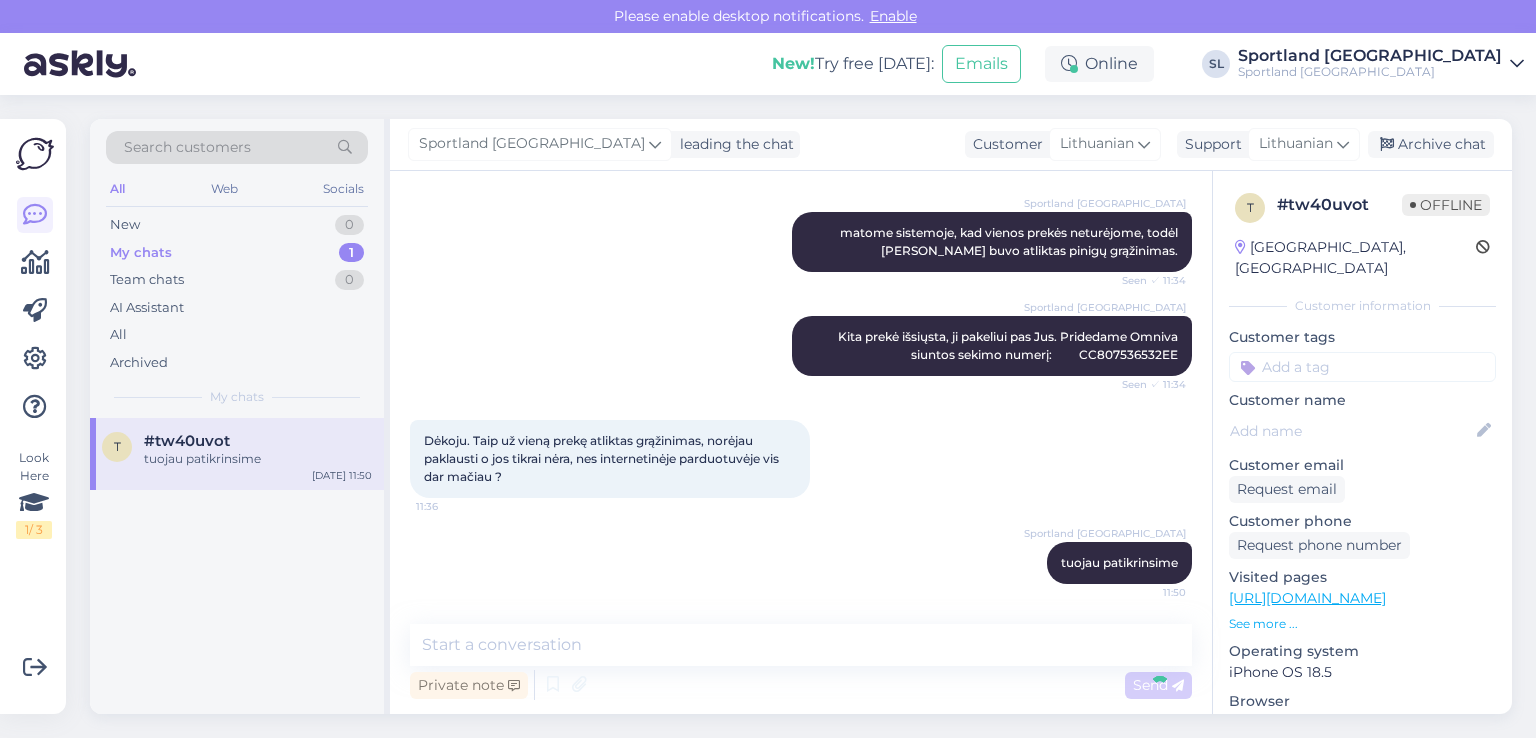 scroll, scrollTop: 823, scrollLeft: 0, axis: vertical 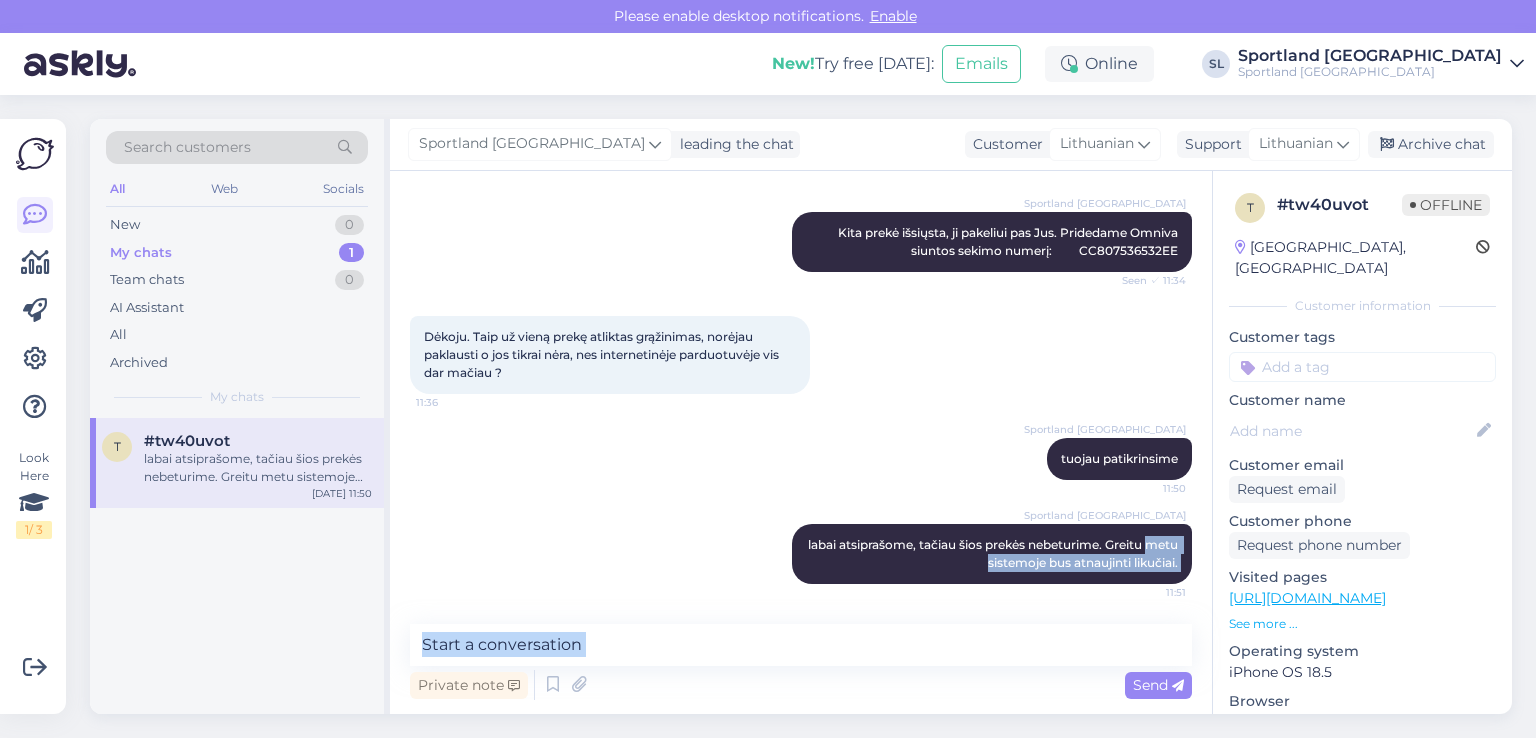 drag, startPoint x: 875, startPoint y: 603, endPoint x: 855, endPoint y: 687, distance: 86.34813 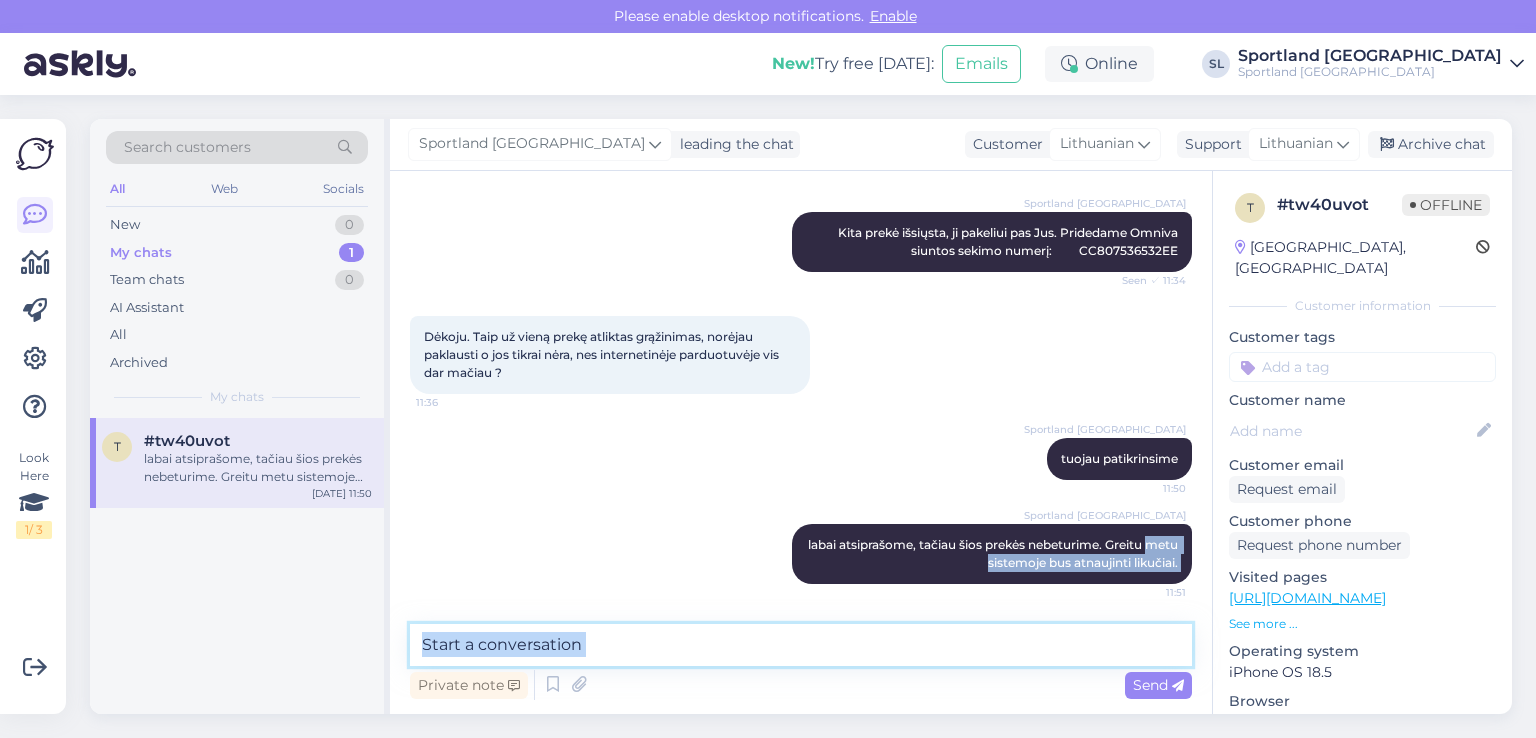 click at bounding box center (801, 645) 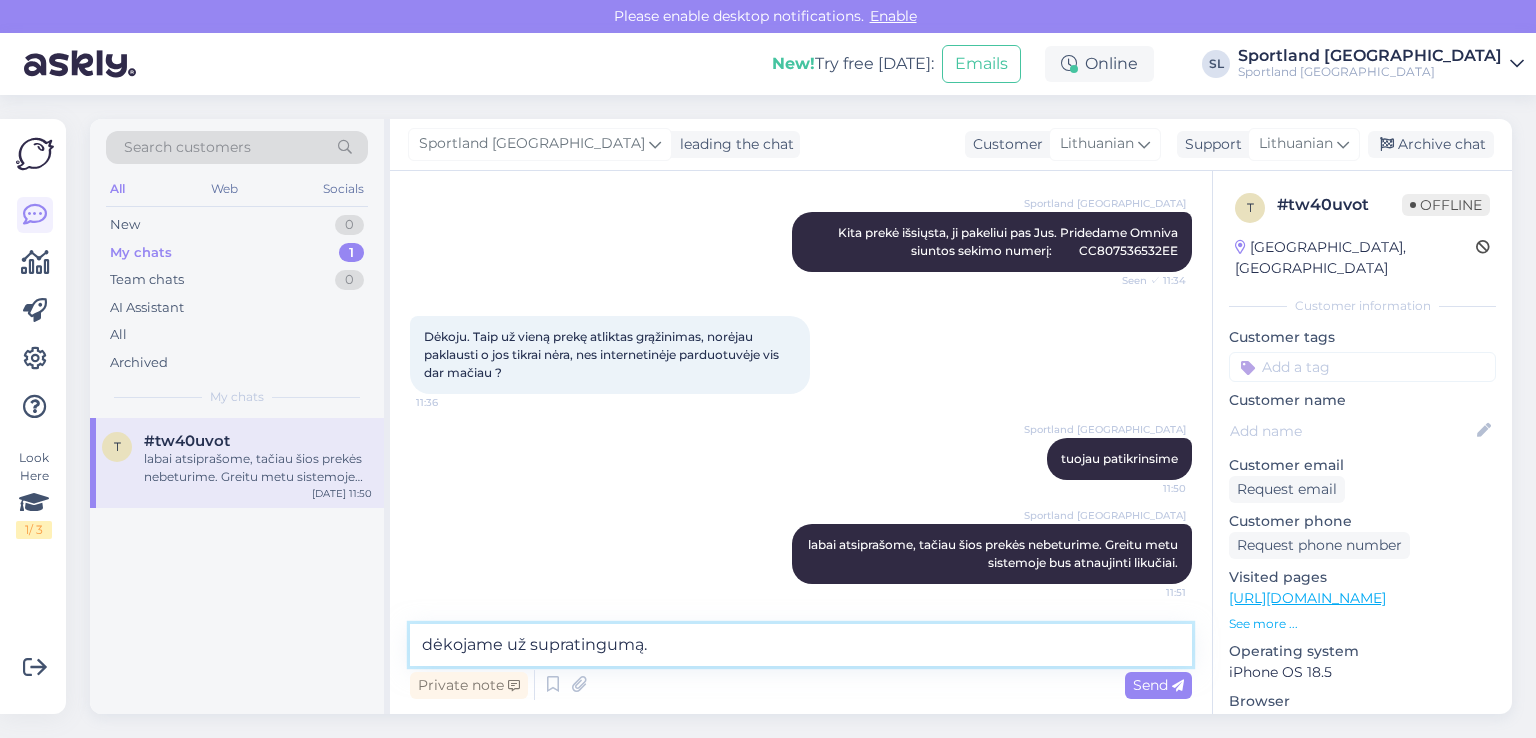 type on "dėkojame už supratingumą." 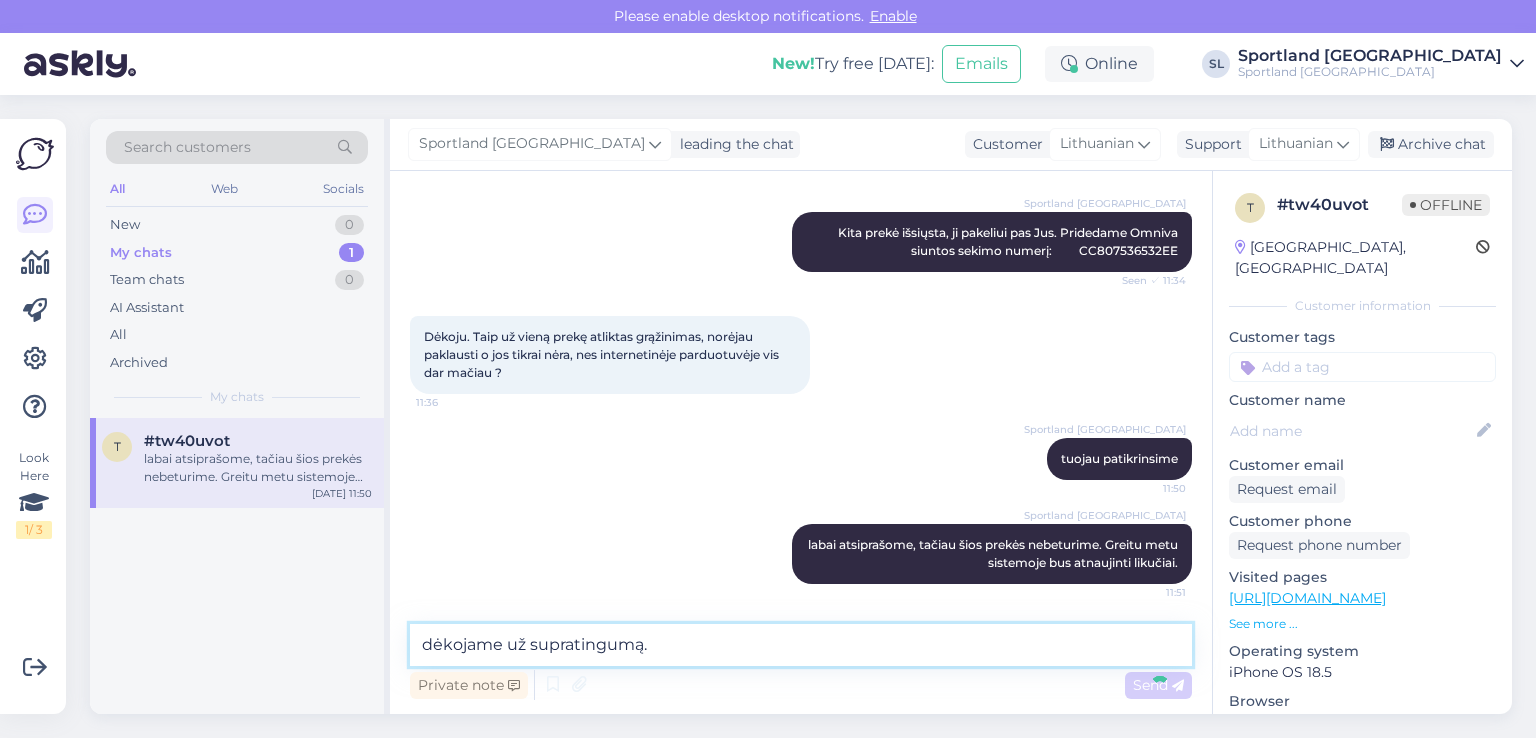 type 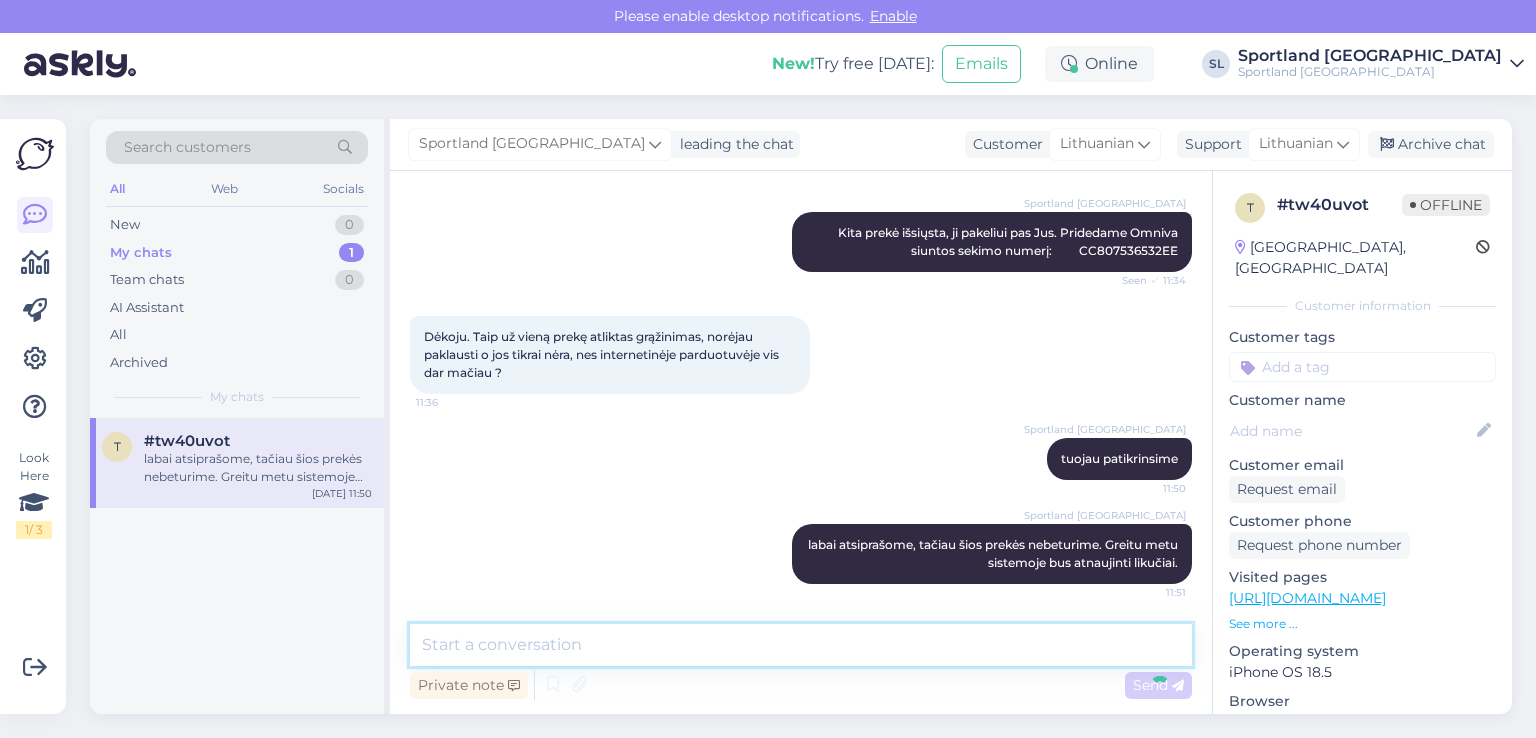 scroll, scrollTop: 909, scrollLeft: 0, axis: vertical 